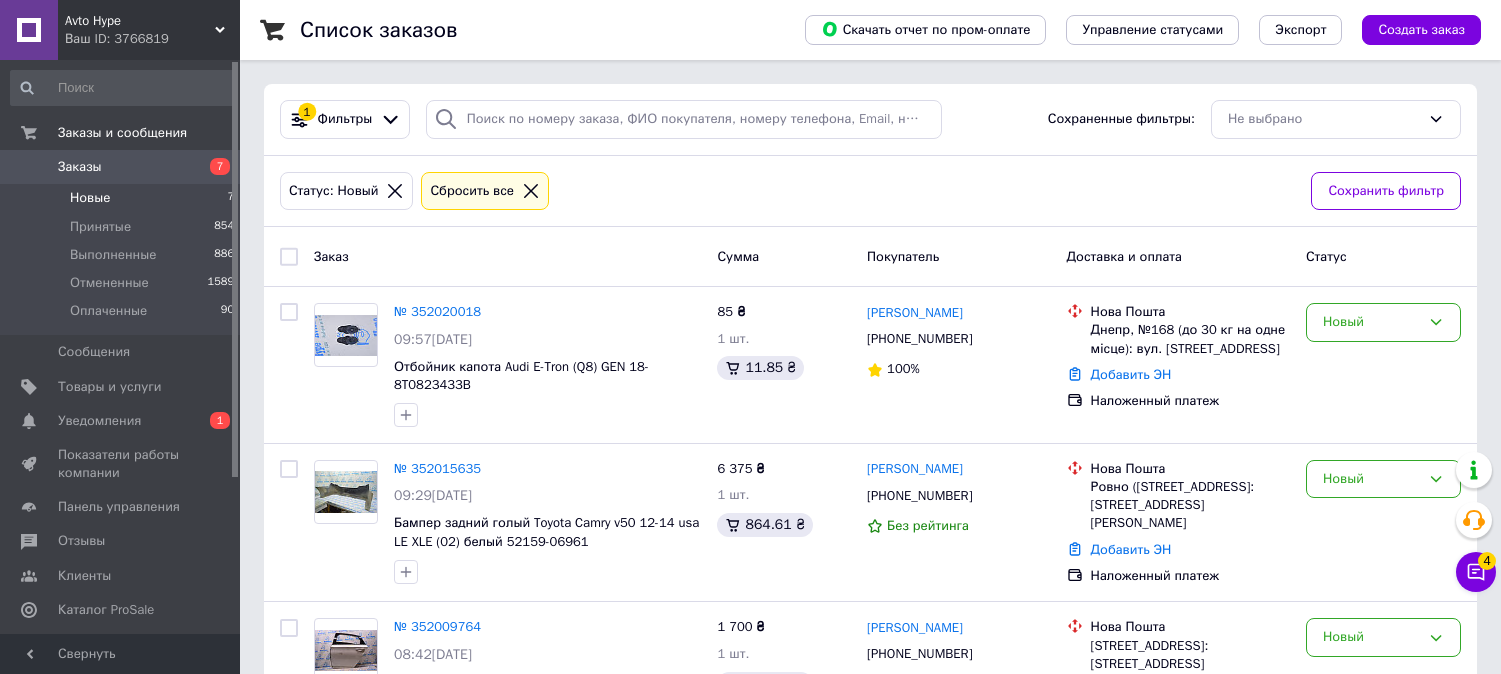 scroll, scrollTop: 0, scrollLeft: 0, axis: both 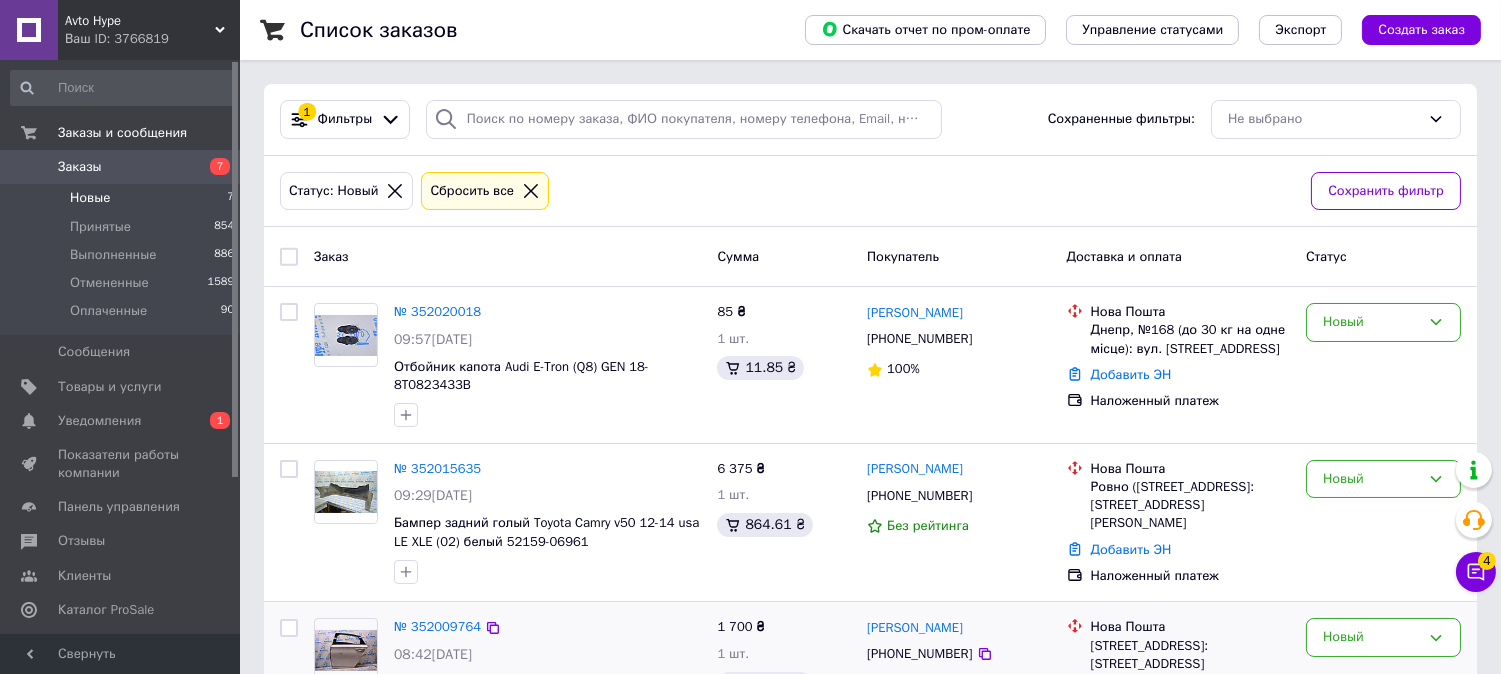 click on "08:42[DATE]" at bounding box center [547, 655] 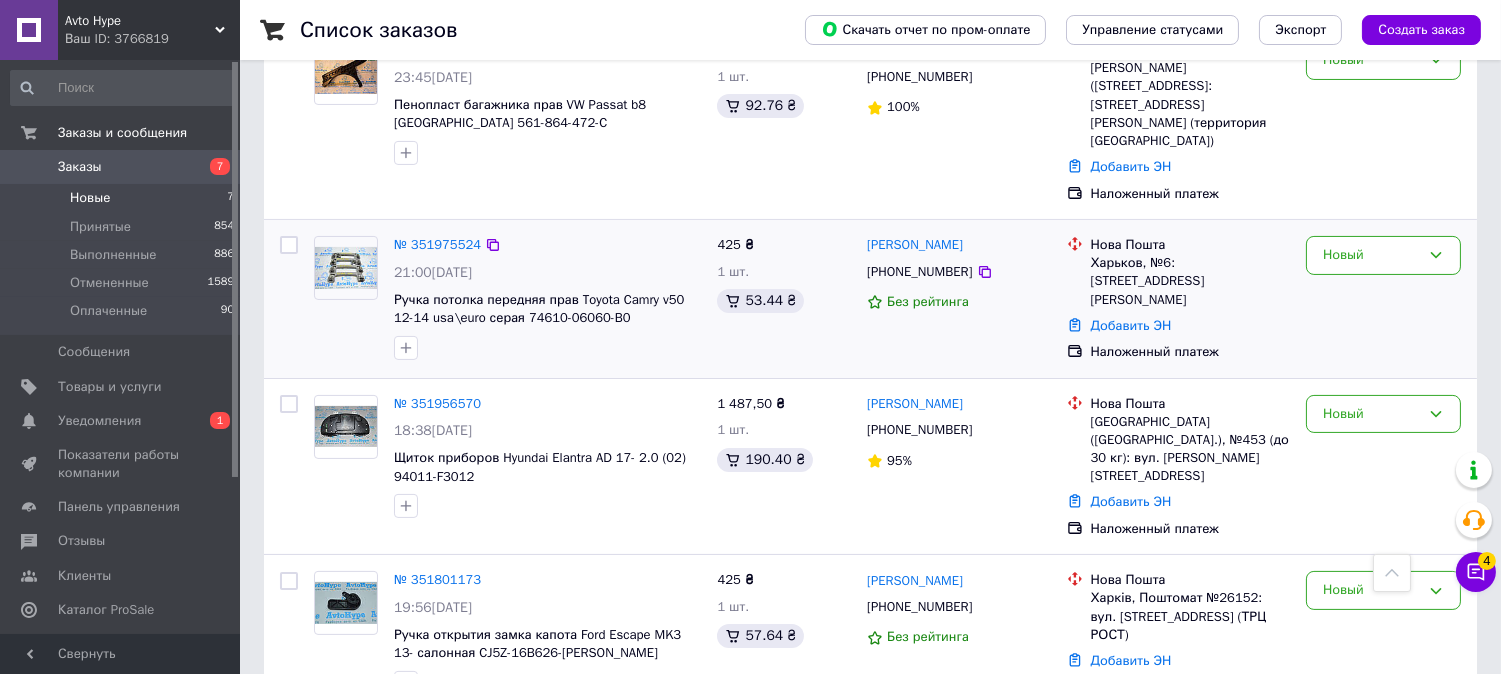 scroll, scrollTop: 735, scrollLeft: 0, axis: vertical 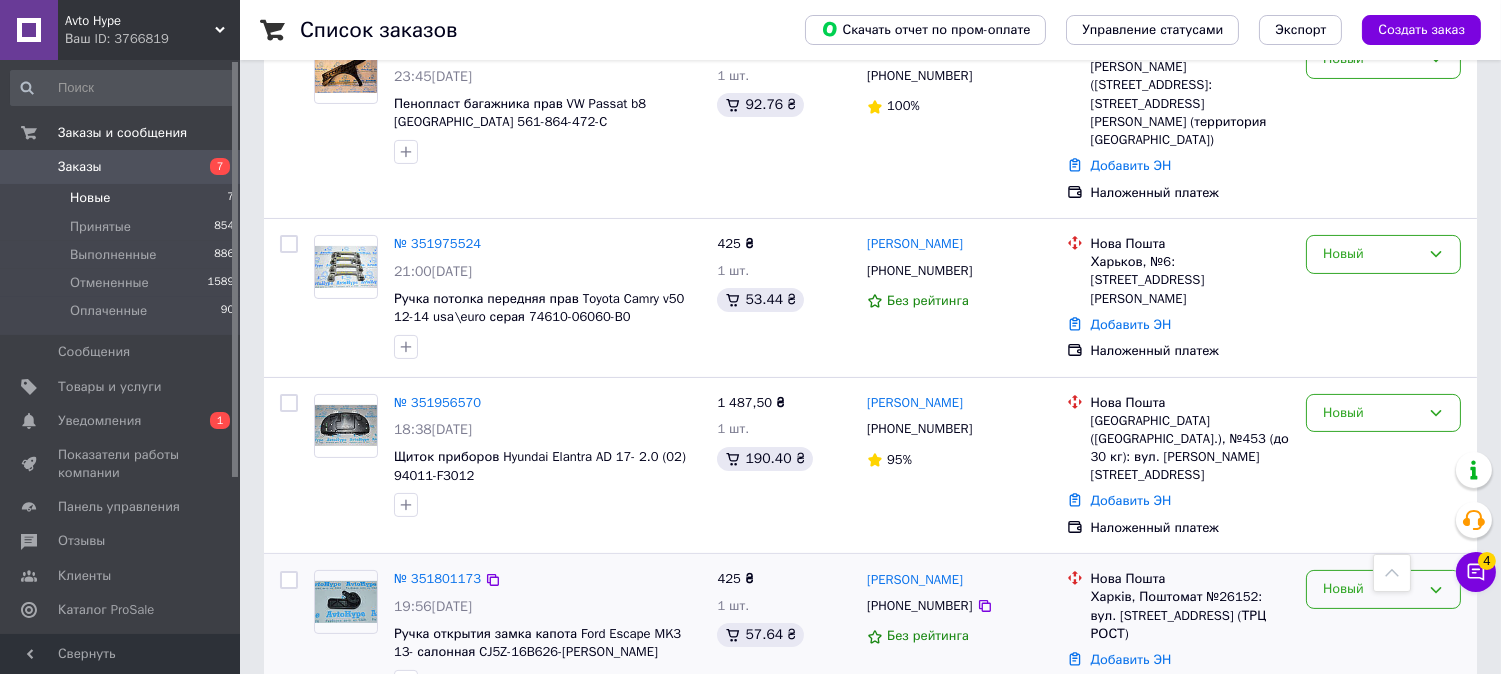 click on "Новый" at bounding box center [1371, 589] 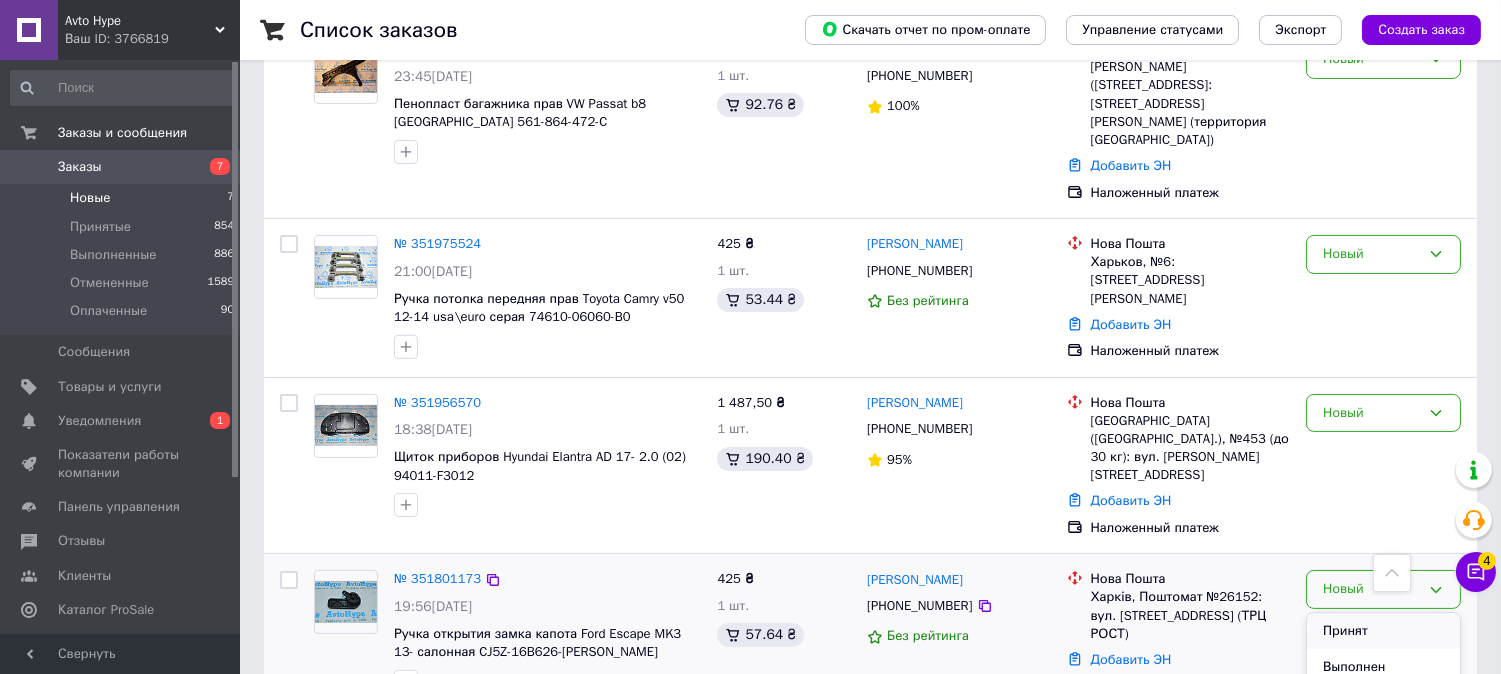 click on "Принят" at bounding box center (1383, 631) 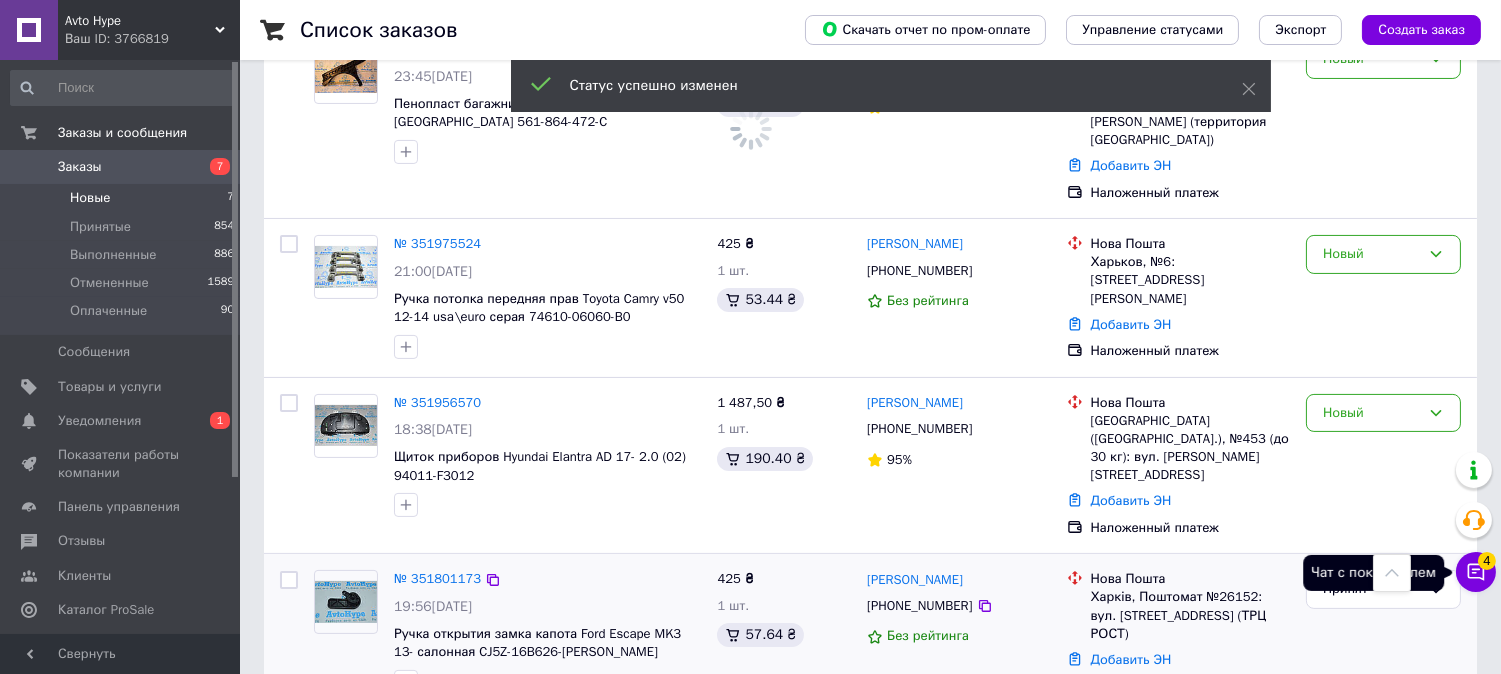 click on "4" at bounding box center (1487, 561) 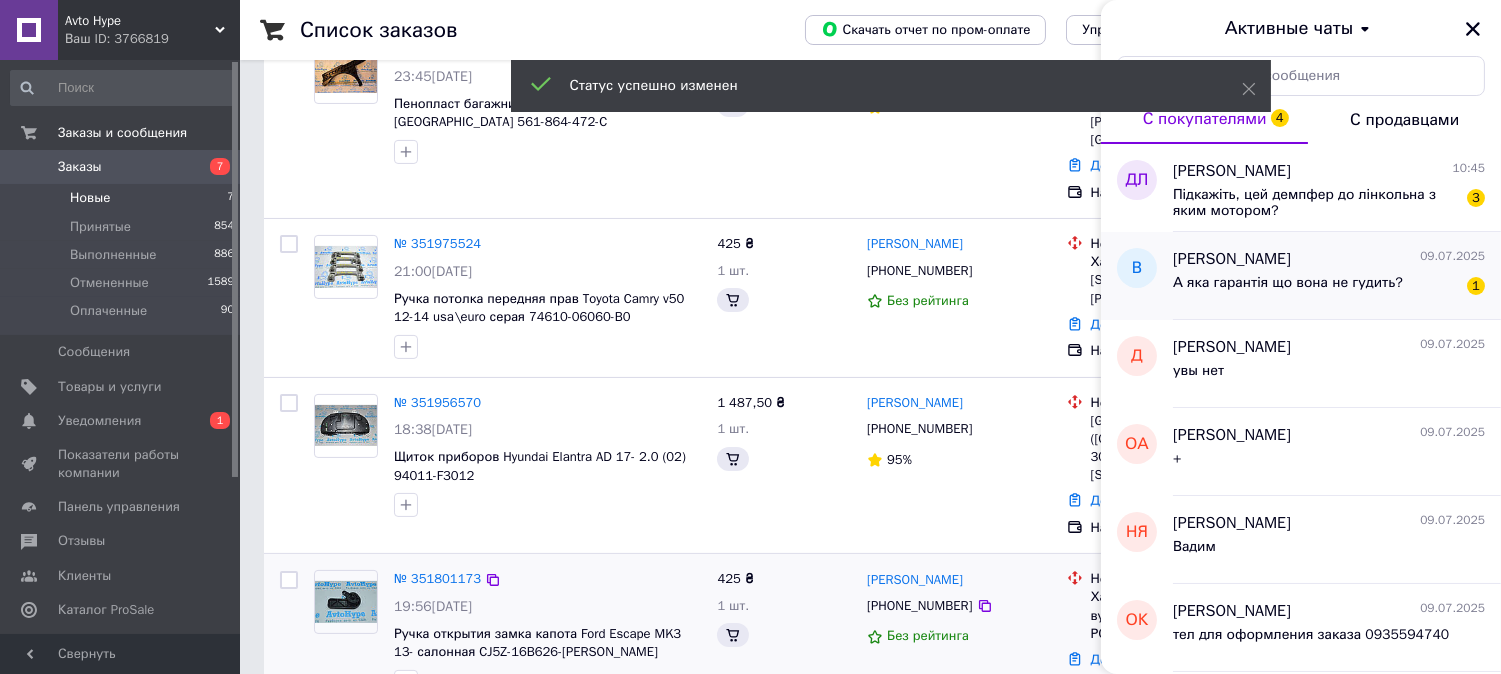 click on "А яка гарантія що вона не гудить?" at bounding box center (1288, 289) 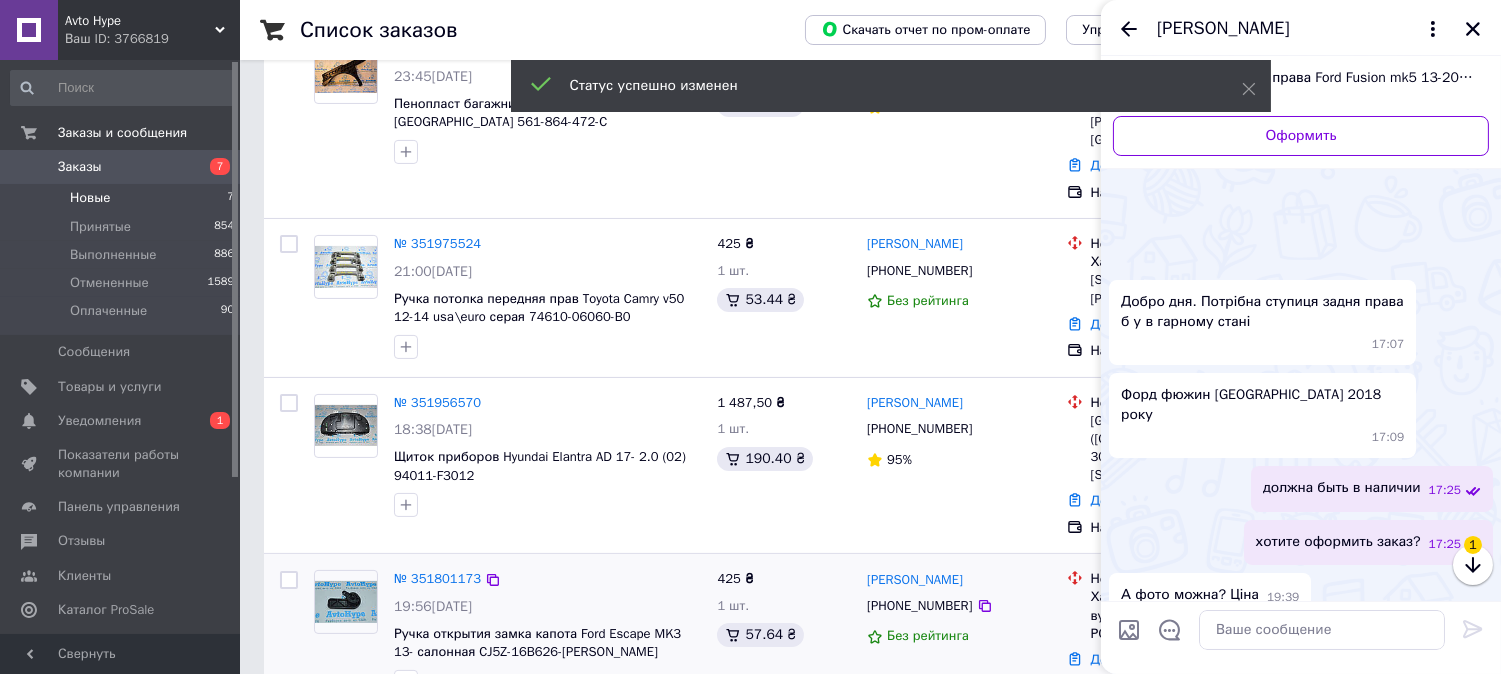 scroll, scrollTop: 178, scrollLeft: 0, axis: vertical 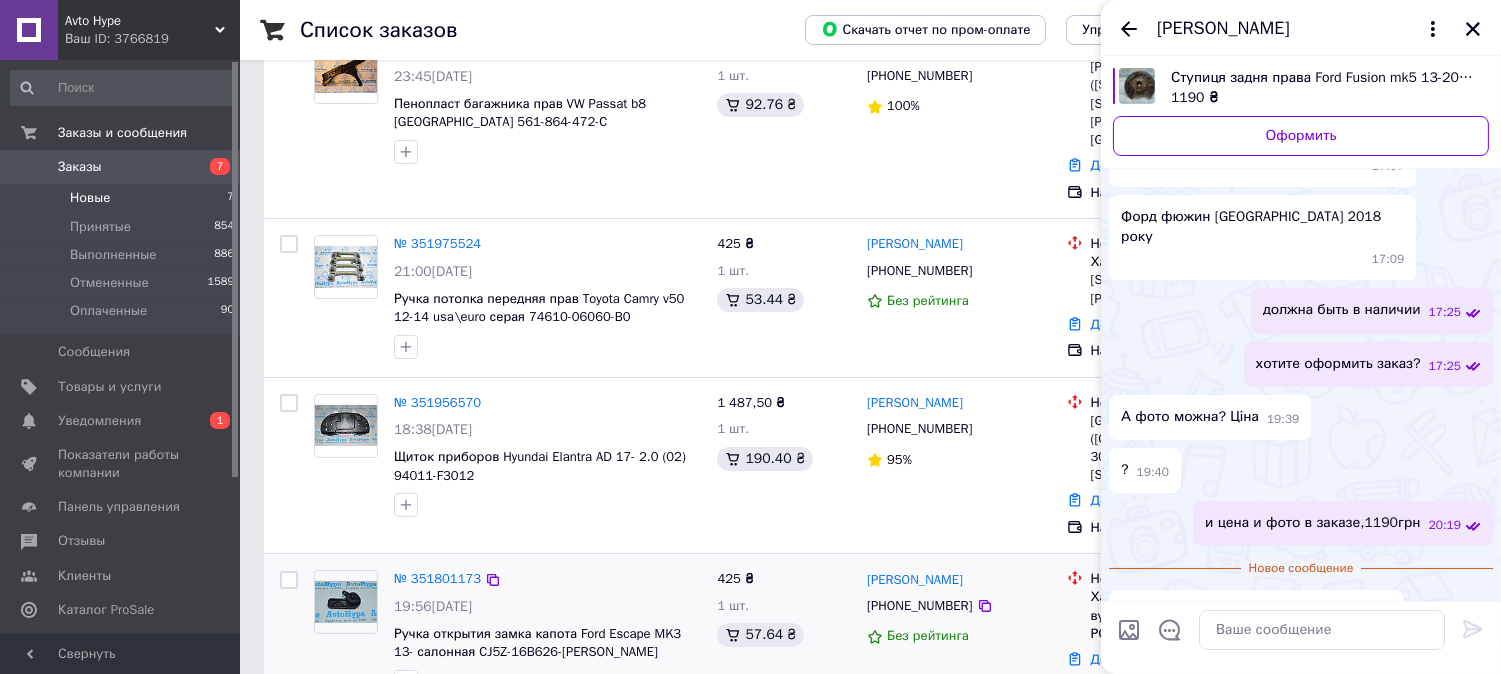 click at bounding box center (1322, 630) 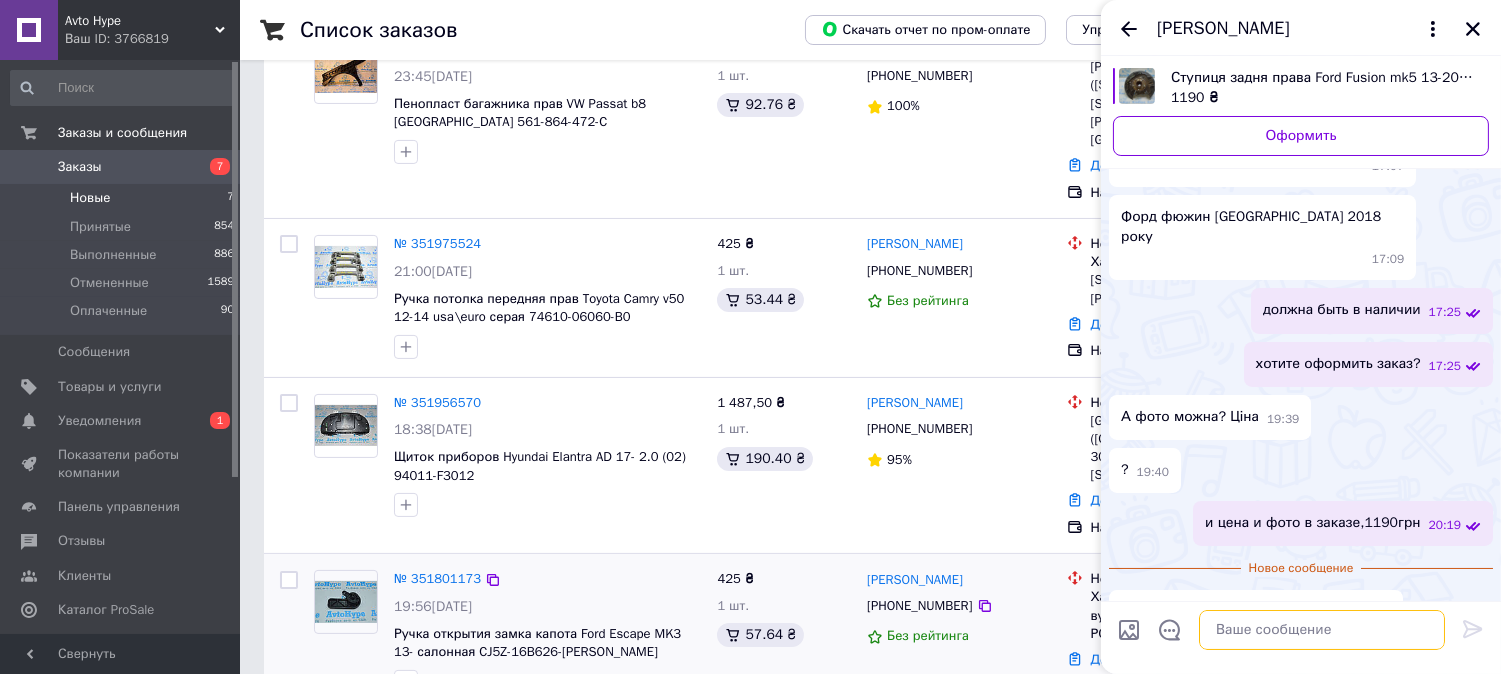click at bounding box center [1322, 630] 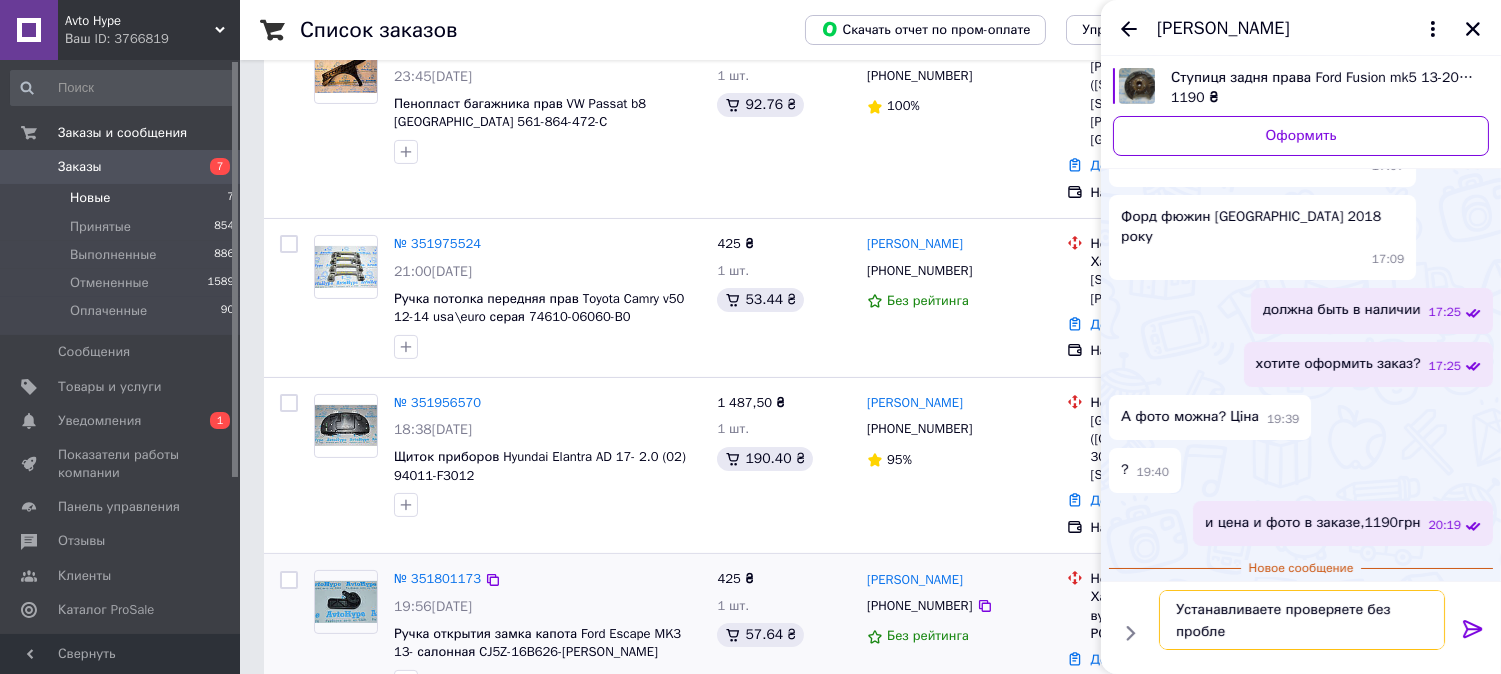 type on "Устанавливаете проверяете без проблем" 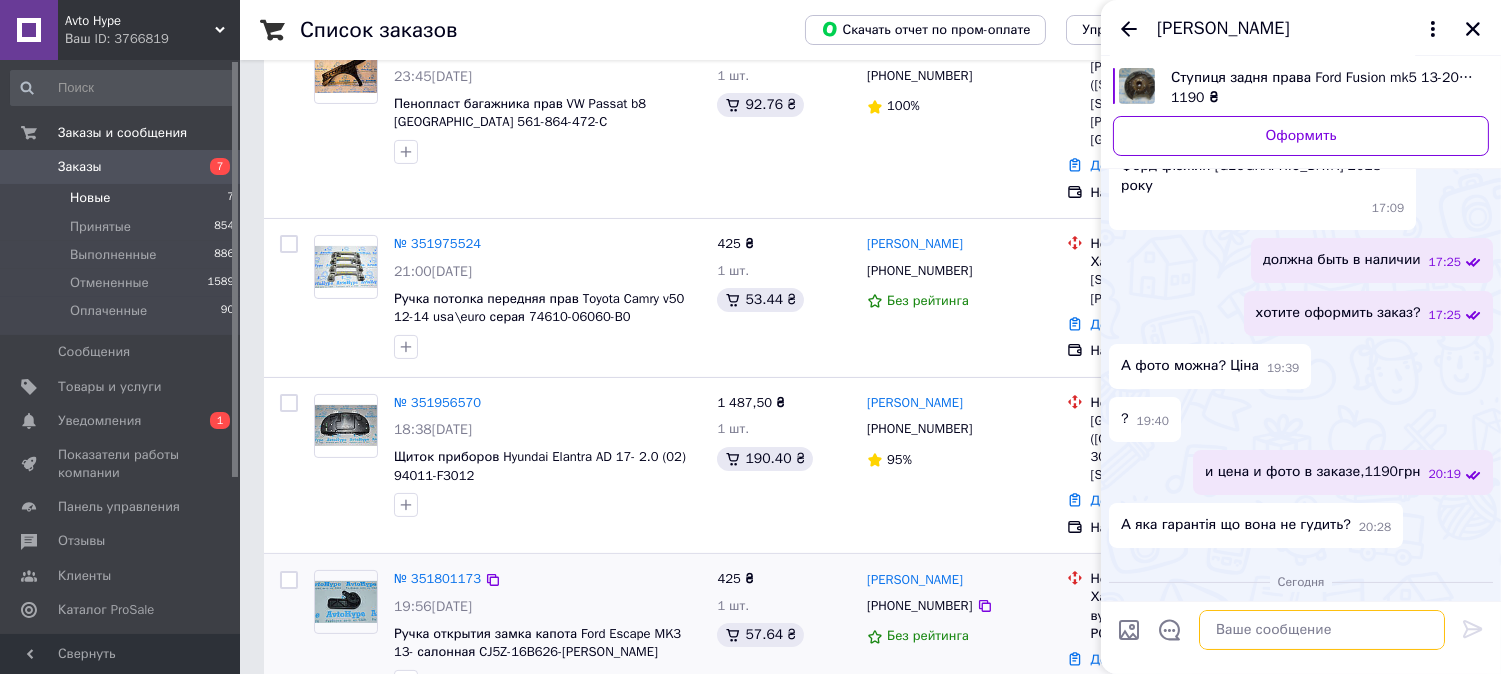scroll, scrollTop: 217, scrollLeft: 0, axis: vertical 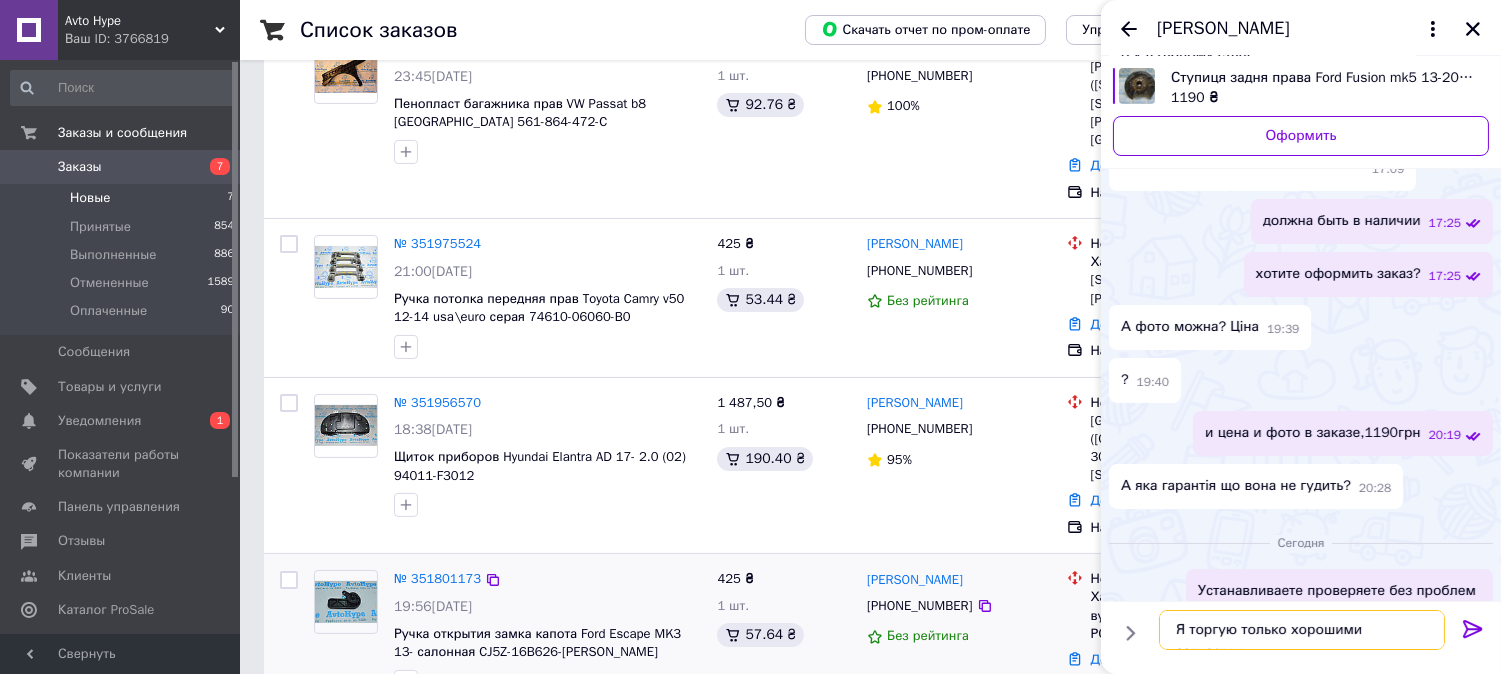 type on "Я торгую только хорошими запчастями" 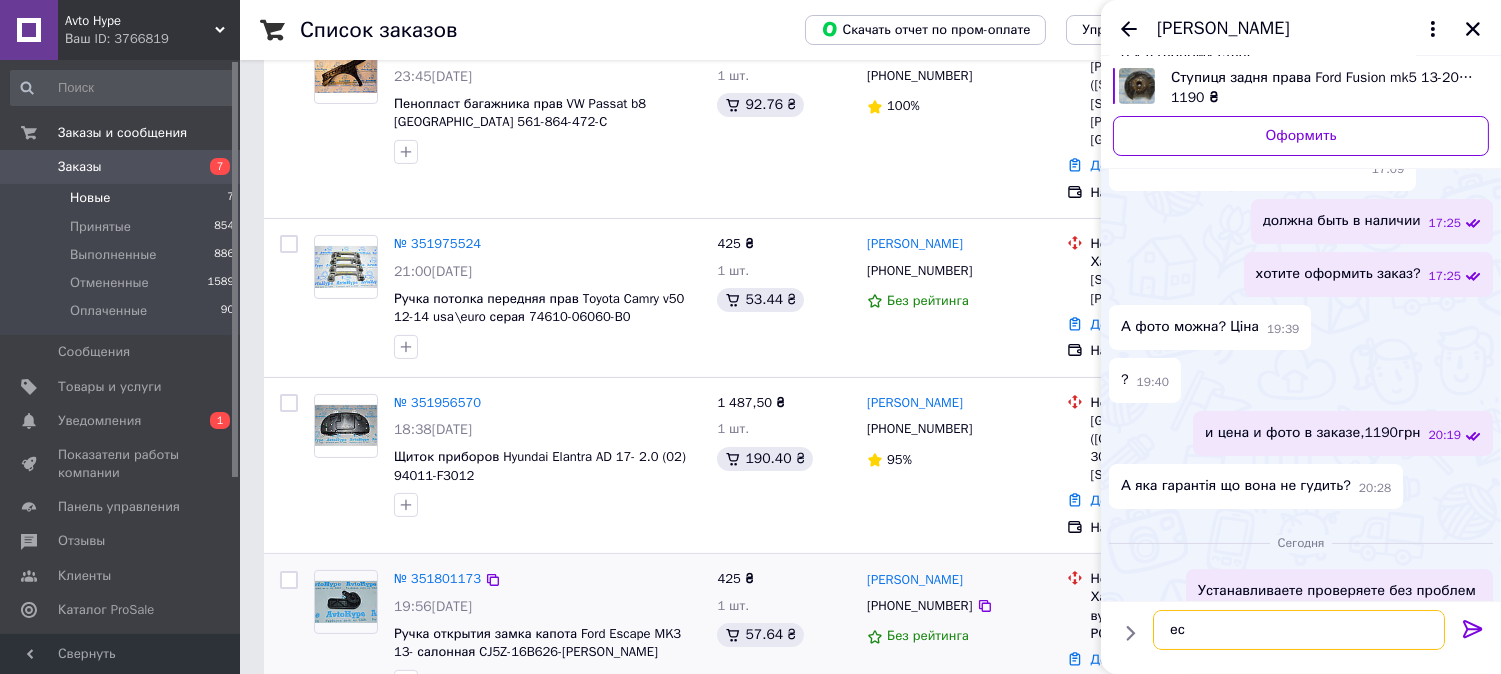 scroll, scrollTop: 291, scrollLeft: 0, axis: vertical 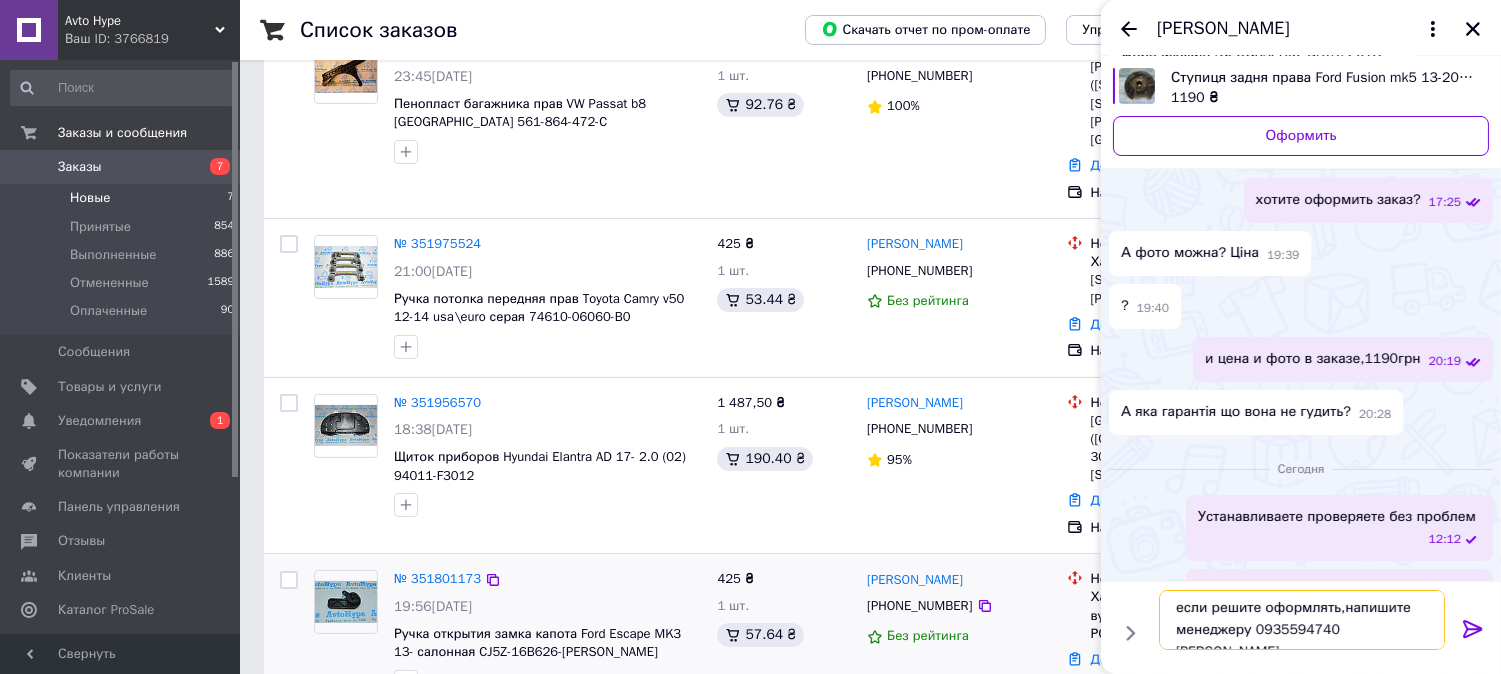 type on "если решите оформлять,напишите менеджеру 0935594740 [PERSON_NAME]" 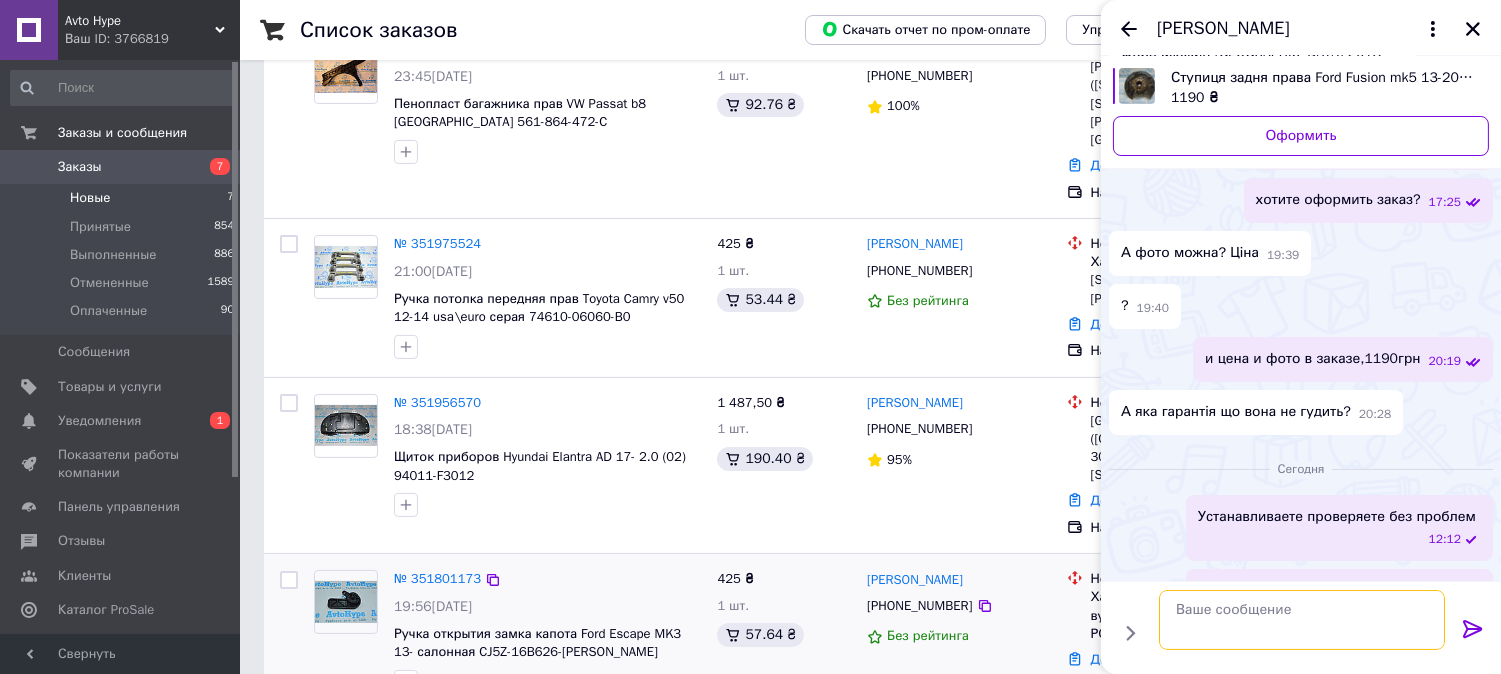 scroll, scrollTop: 0, scrollLeft: 0, axis: both 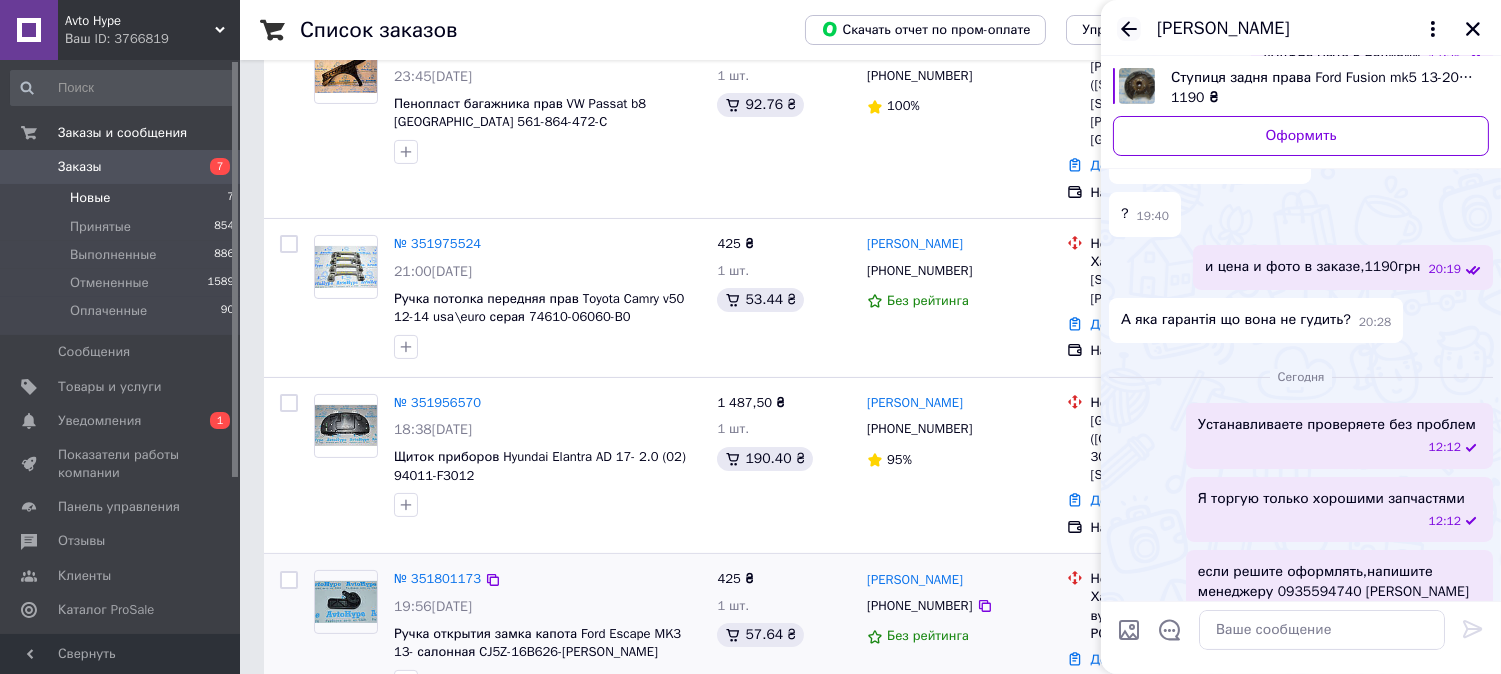 click 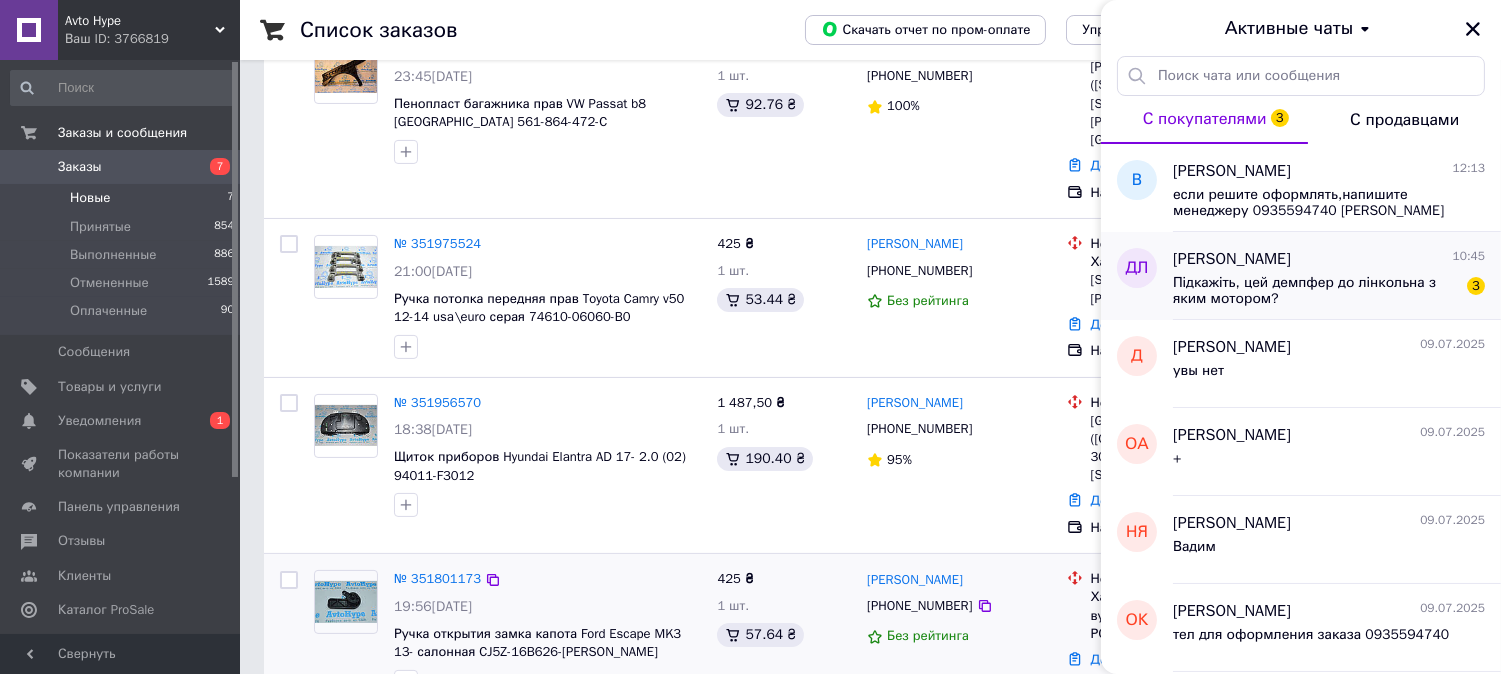 click on "Підкажіть, цей демпфер до лінкольна з яким мотором?" at bounding box center [1315, 291] 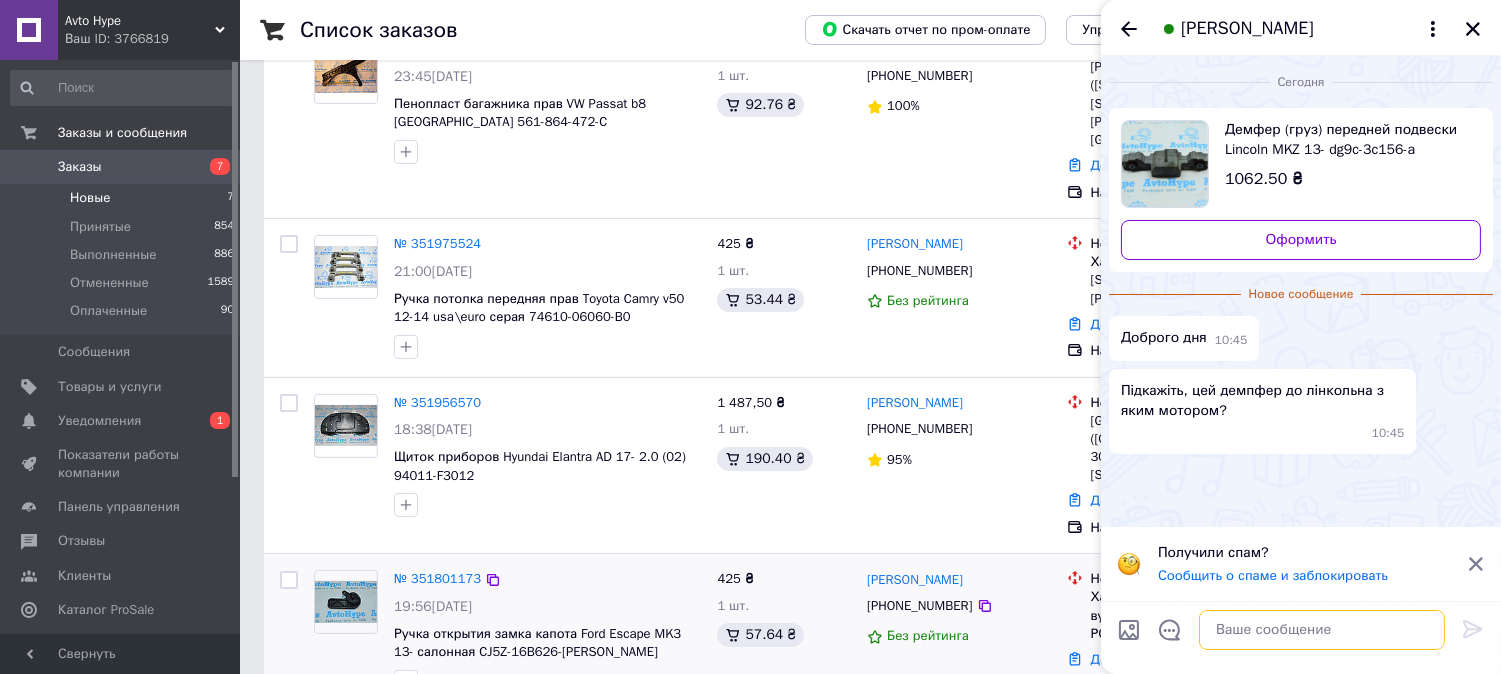 click at bounding box center [1322, 630] 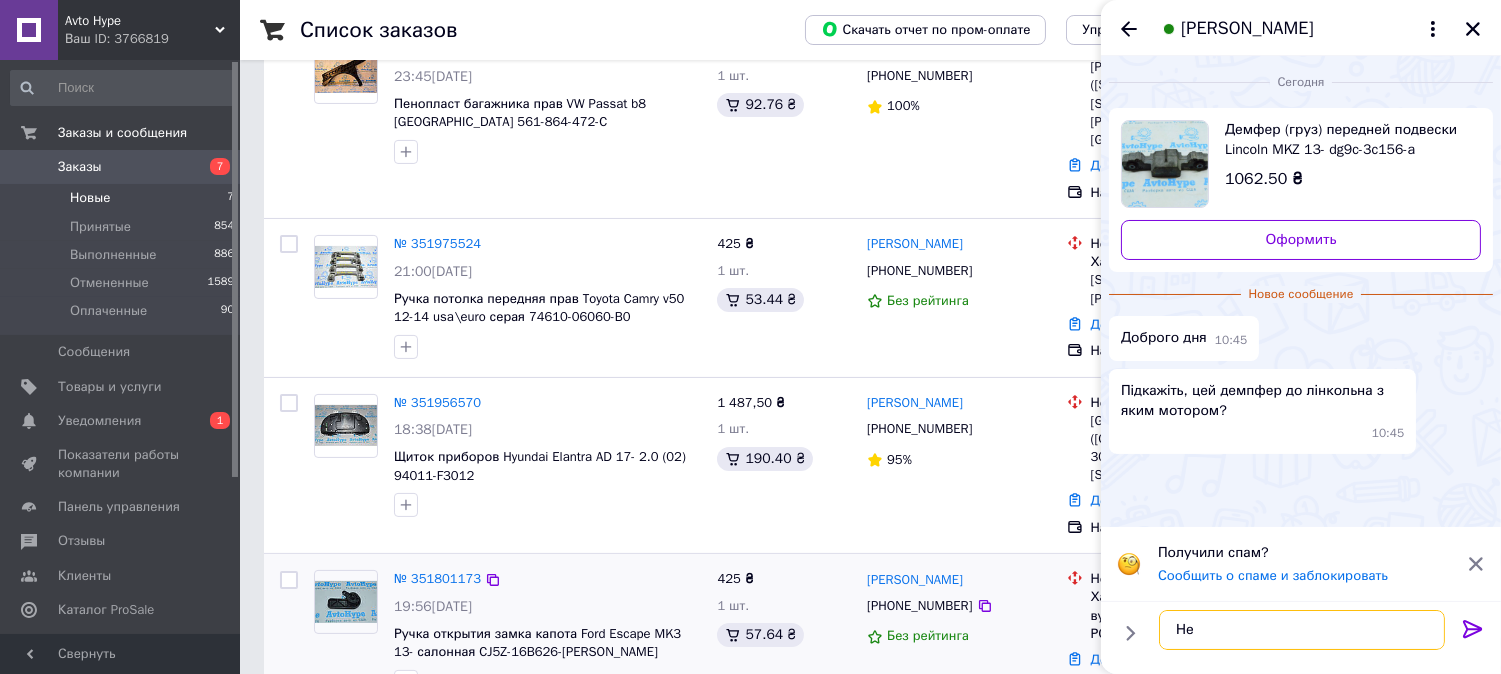 type on "Н" 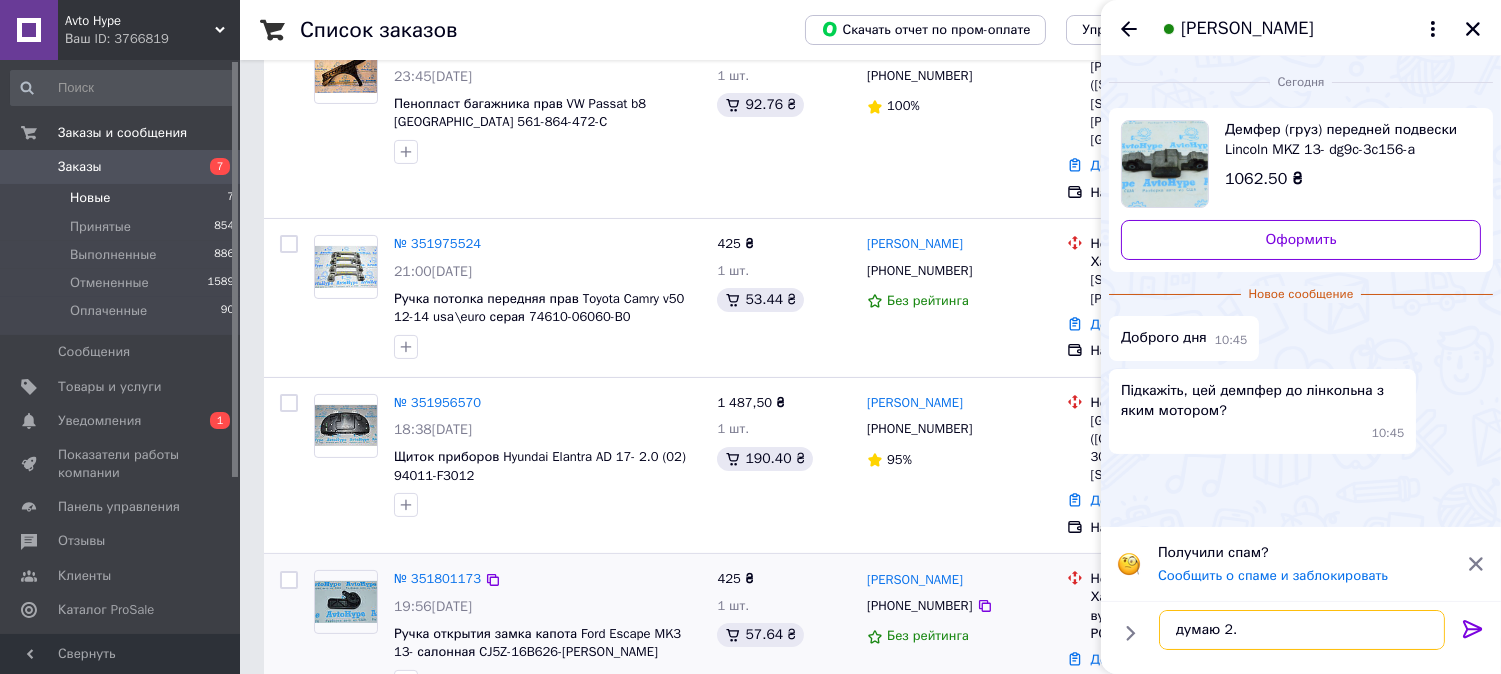 type on "думаю 2.0" 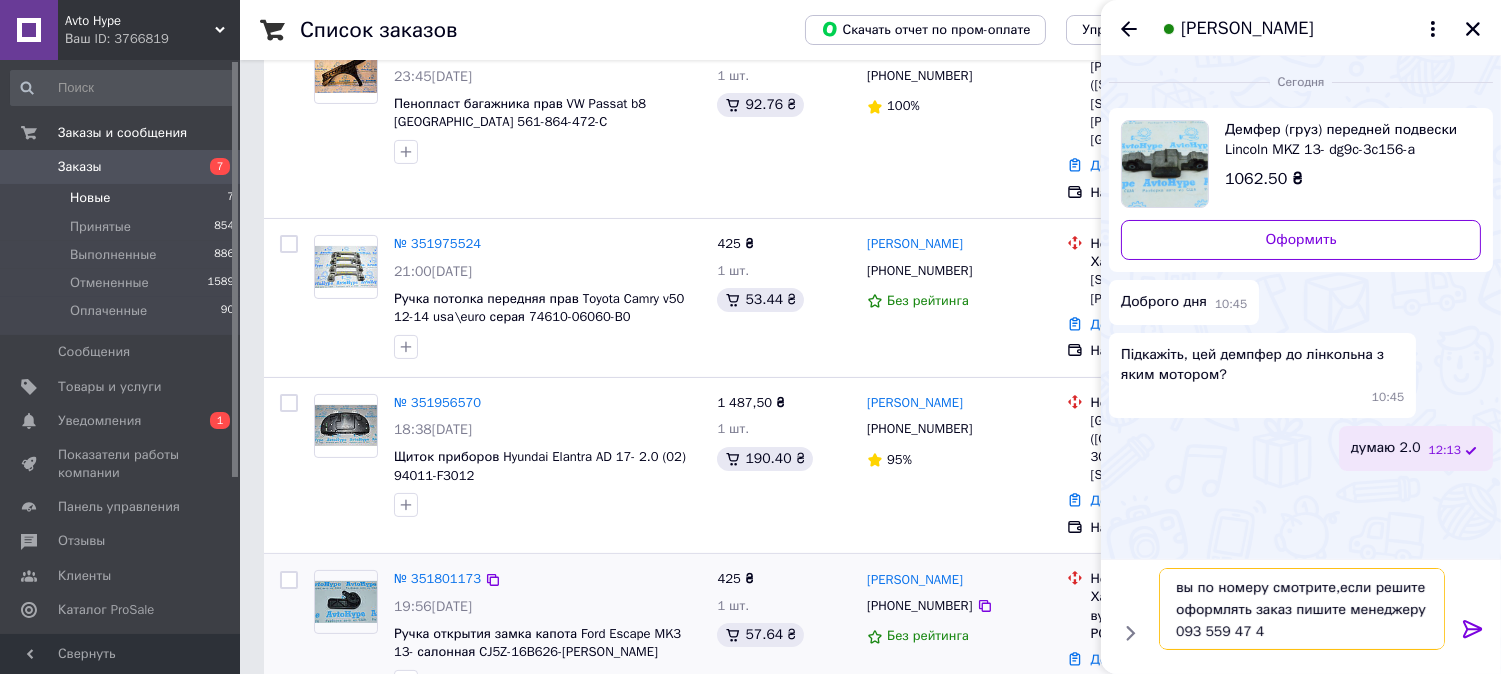 type on "вы по номеру смотрите,если решите оформлять заказ пишите менеджеру 093 559 47 40" 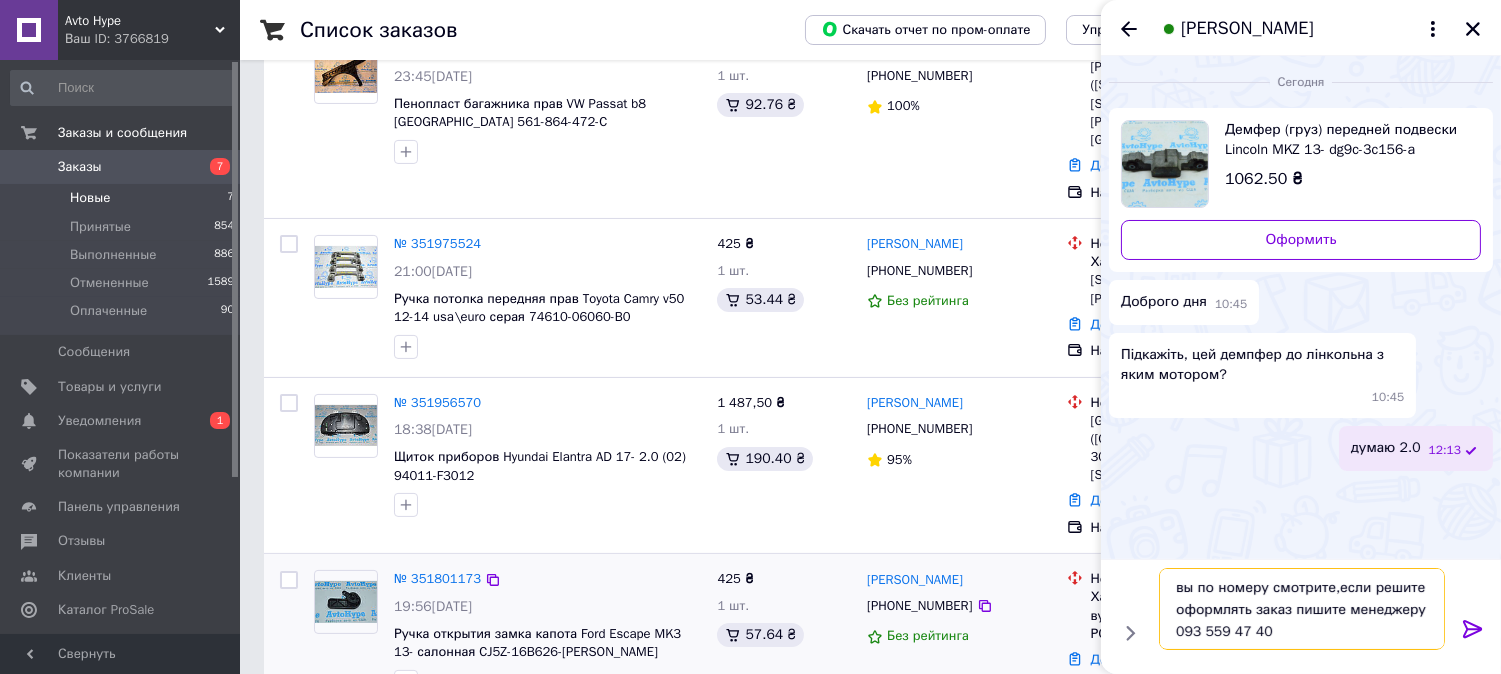 type 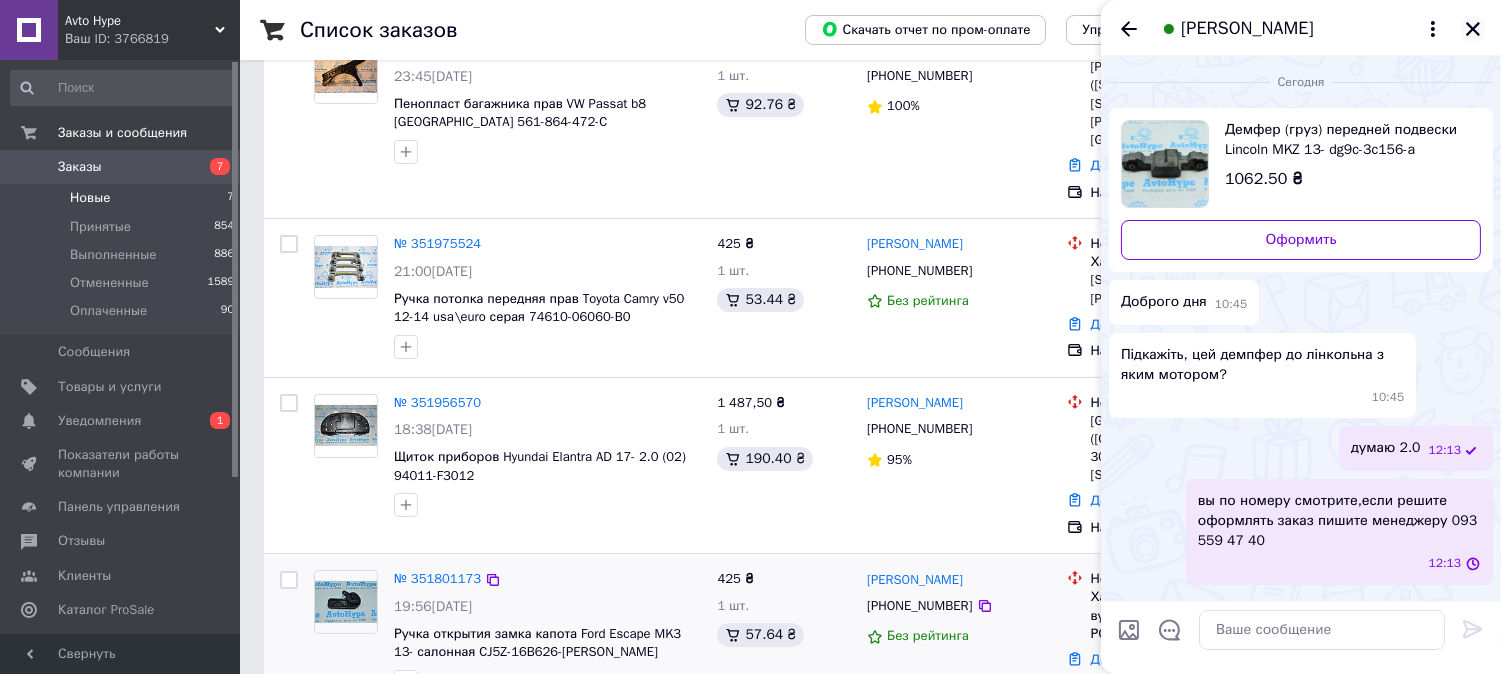click 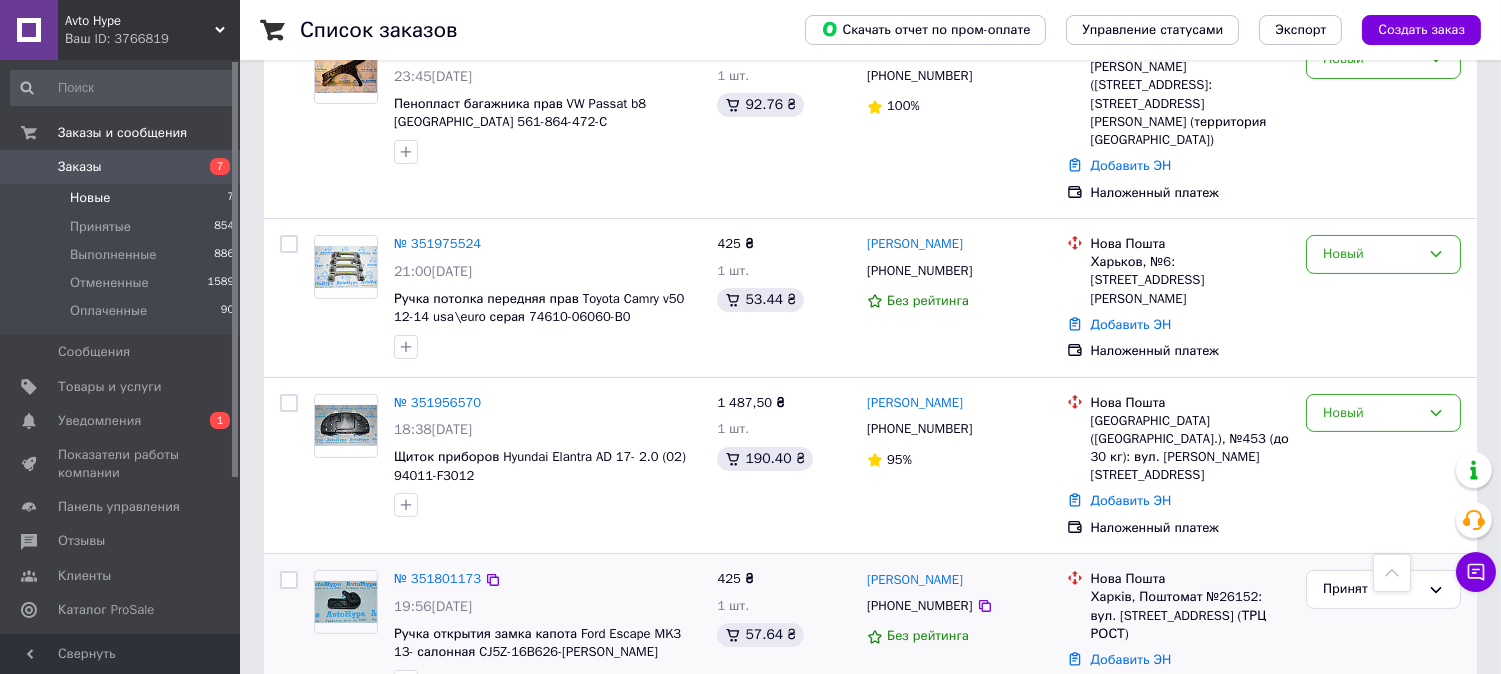click on "Новые 7" at bounding box center (123, 198) 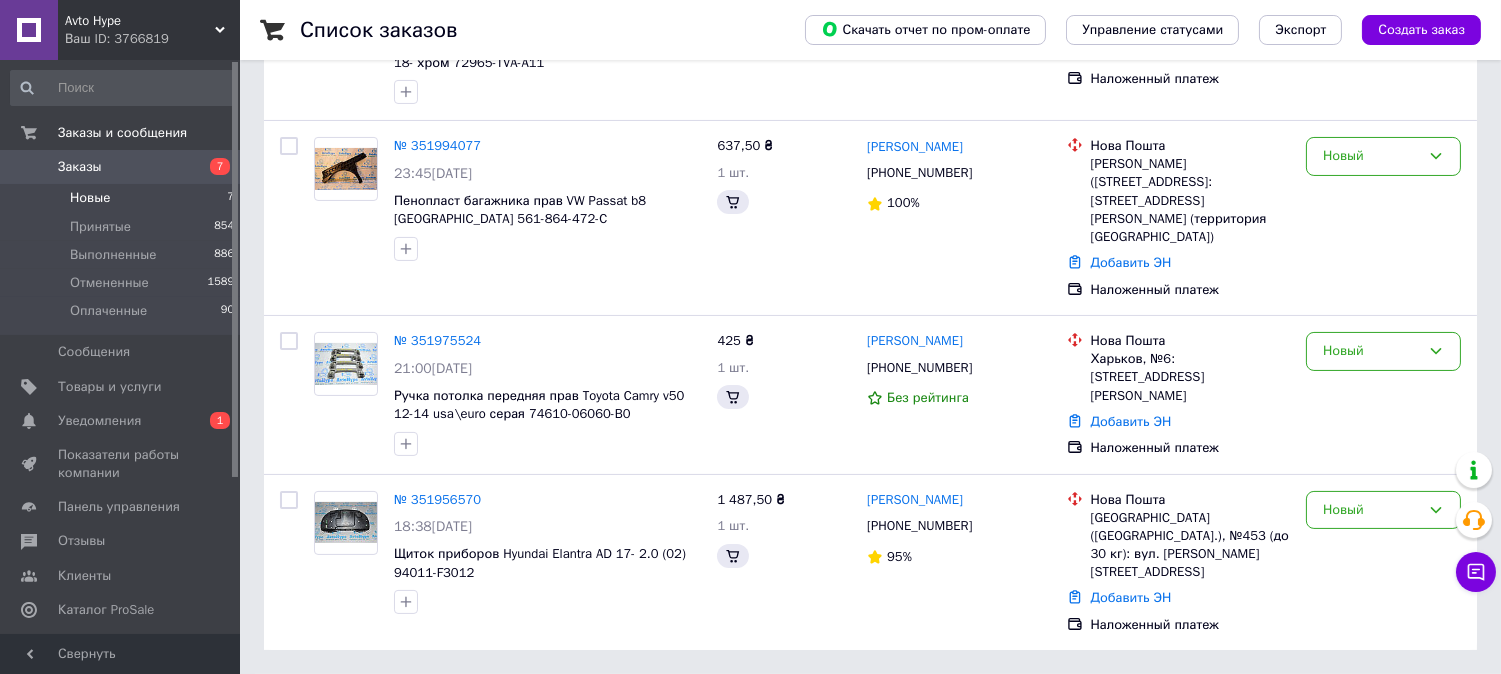 scroll, scrollTop: 0, scrollLeft: 0, axis: both 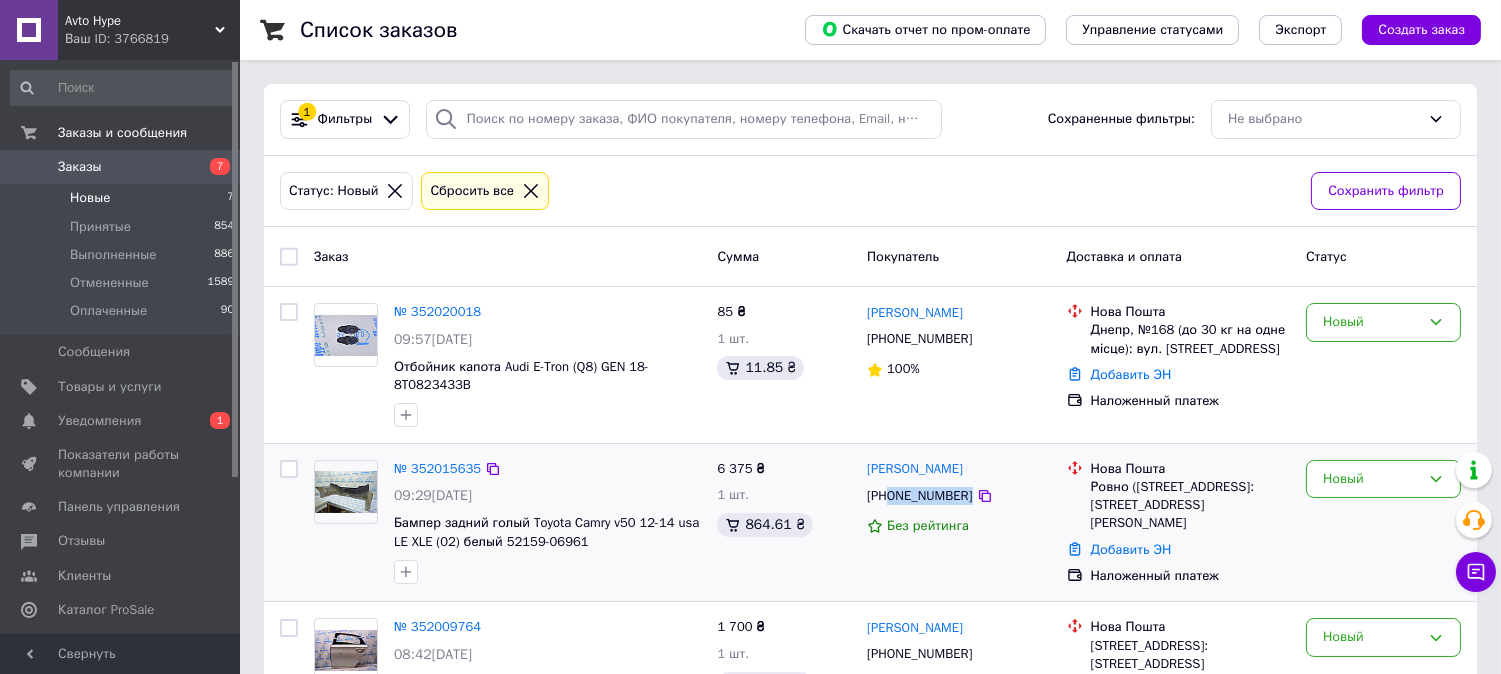 drag, startPoint x: 887, startPoint y: 490, endPoint x: 971, endPoint y: 485, distance: 84.14868 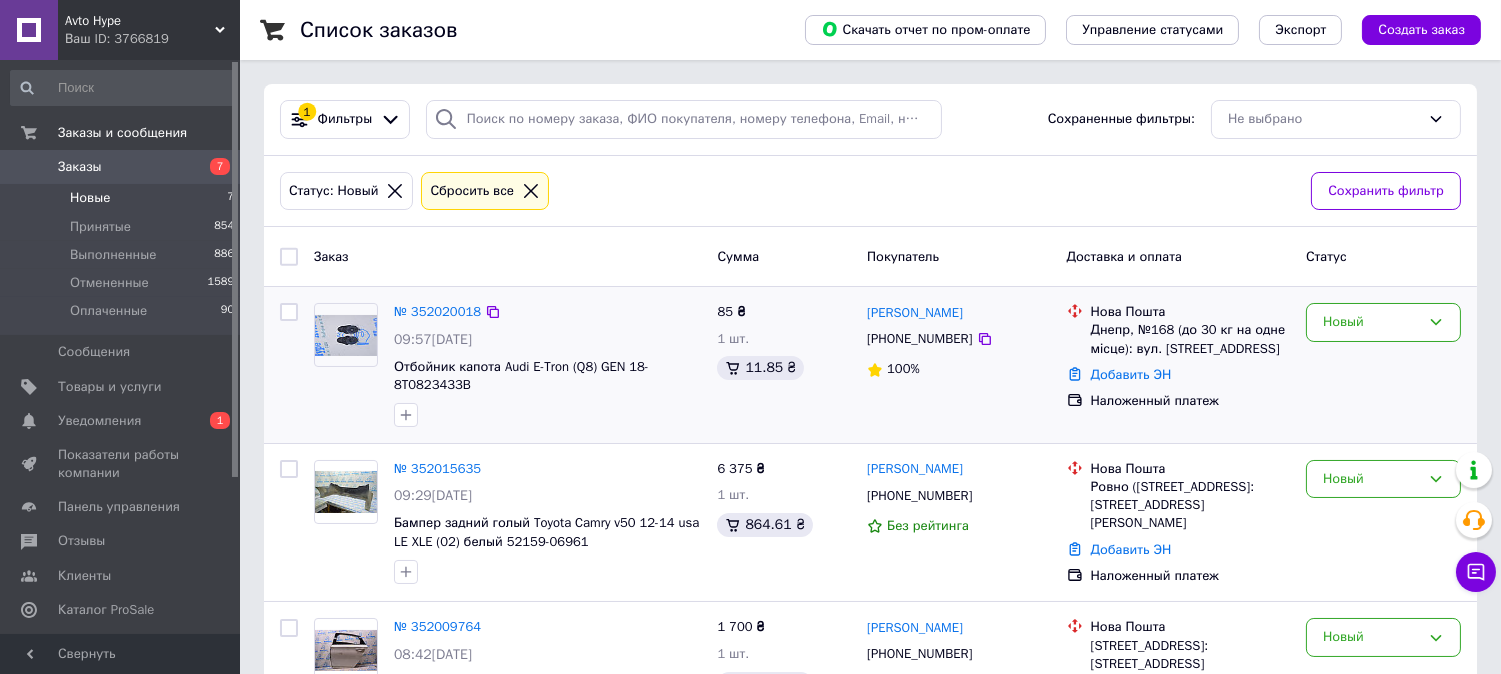 click on "Новый" at bounding box center [1383, 365] 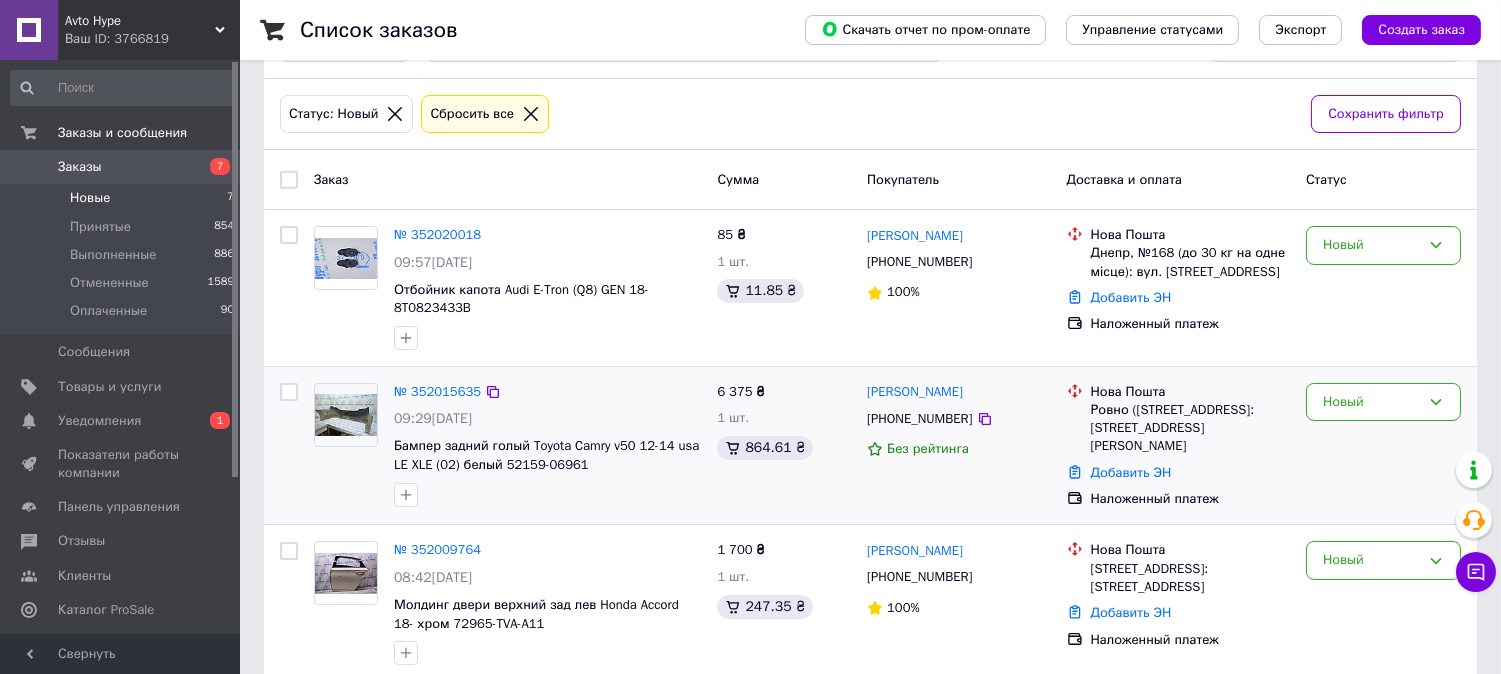 scroll, scrollTop: 111, scrollLeft: 0, axis: vertical 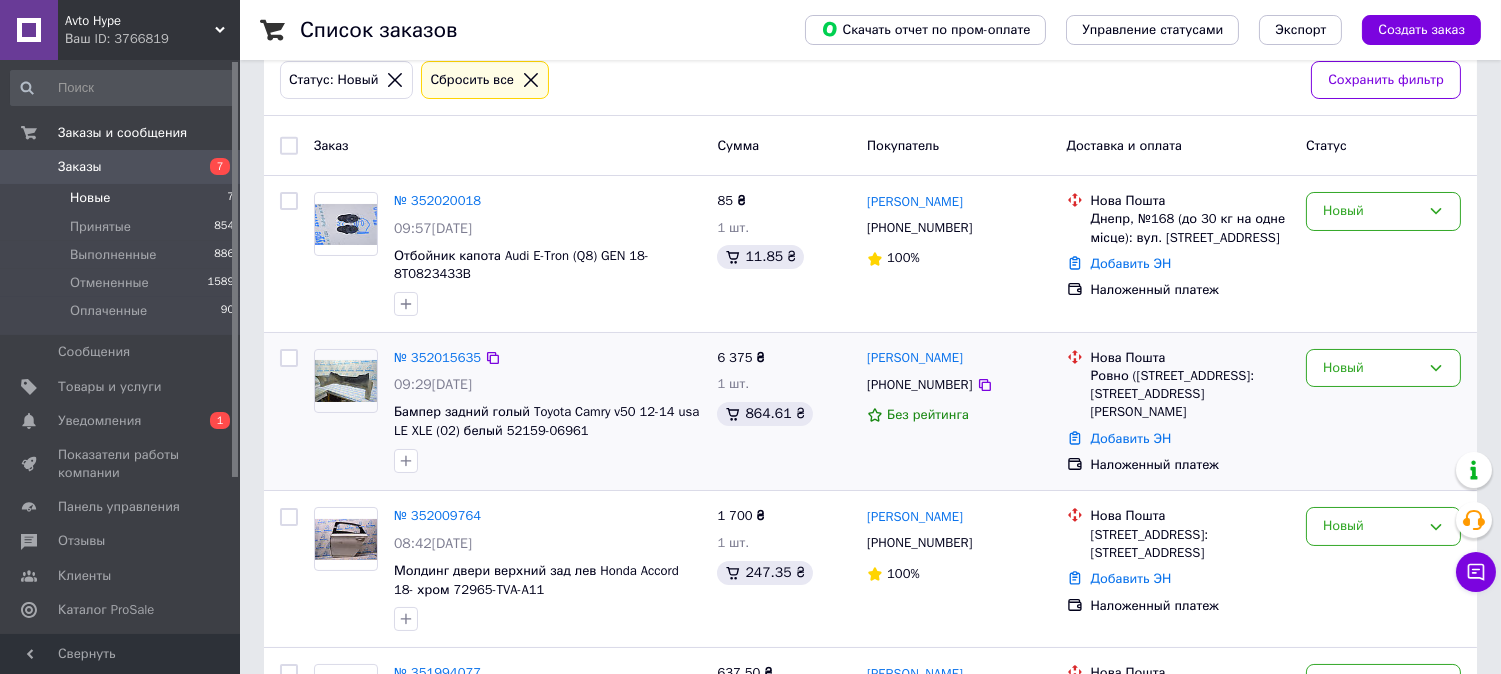 drag, startPoint x: 1352, startPoint y: 410, endPoint x: 1297, endPoint y: 417, distance: 55.443665 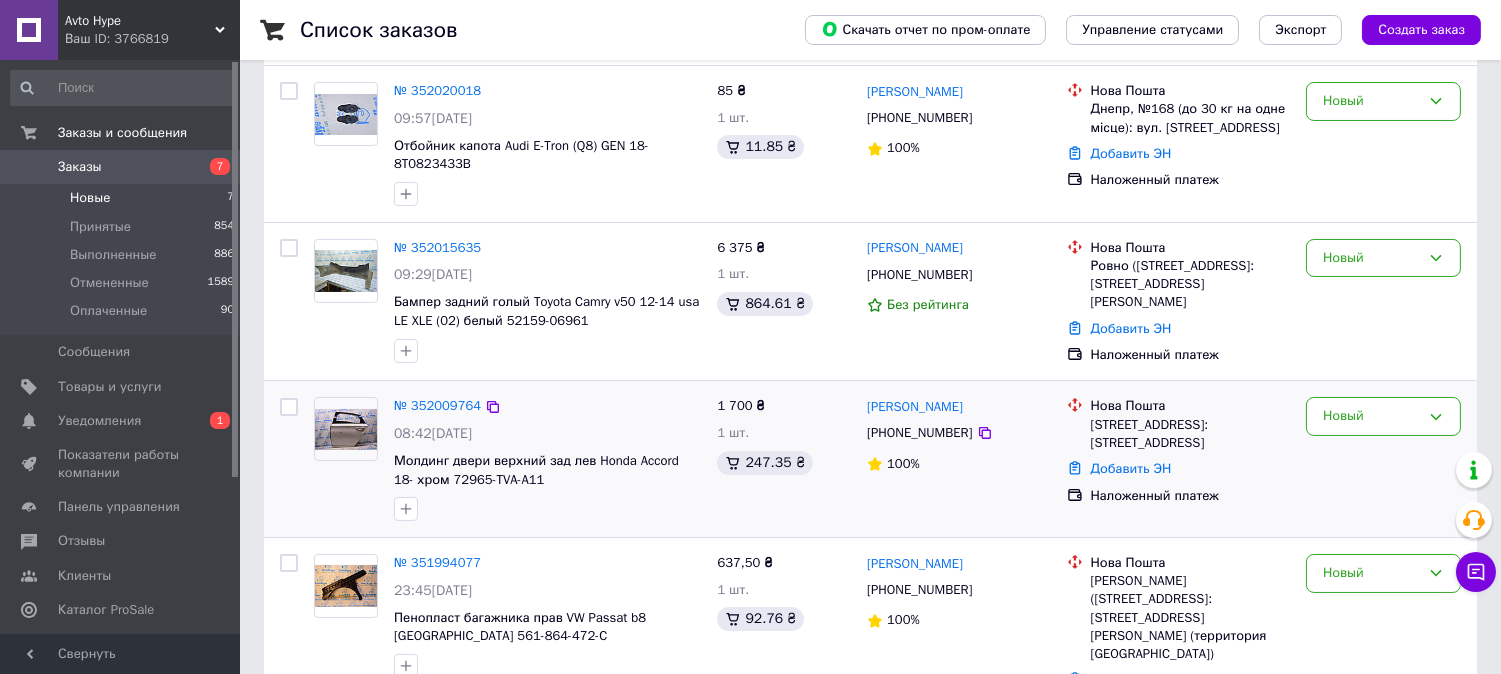 scroll, scrollTop: 222, scrollLeft: 0, axis: vertical 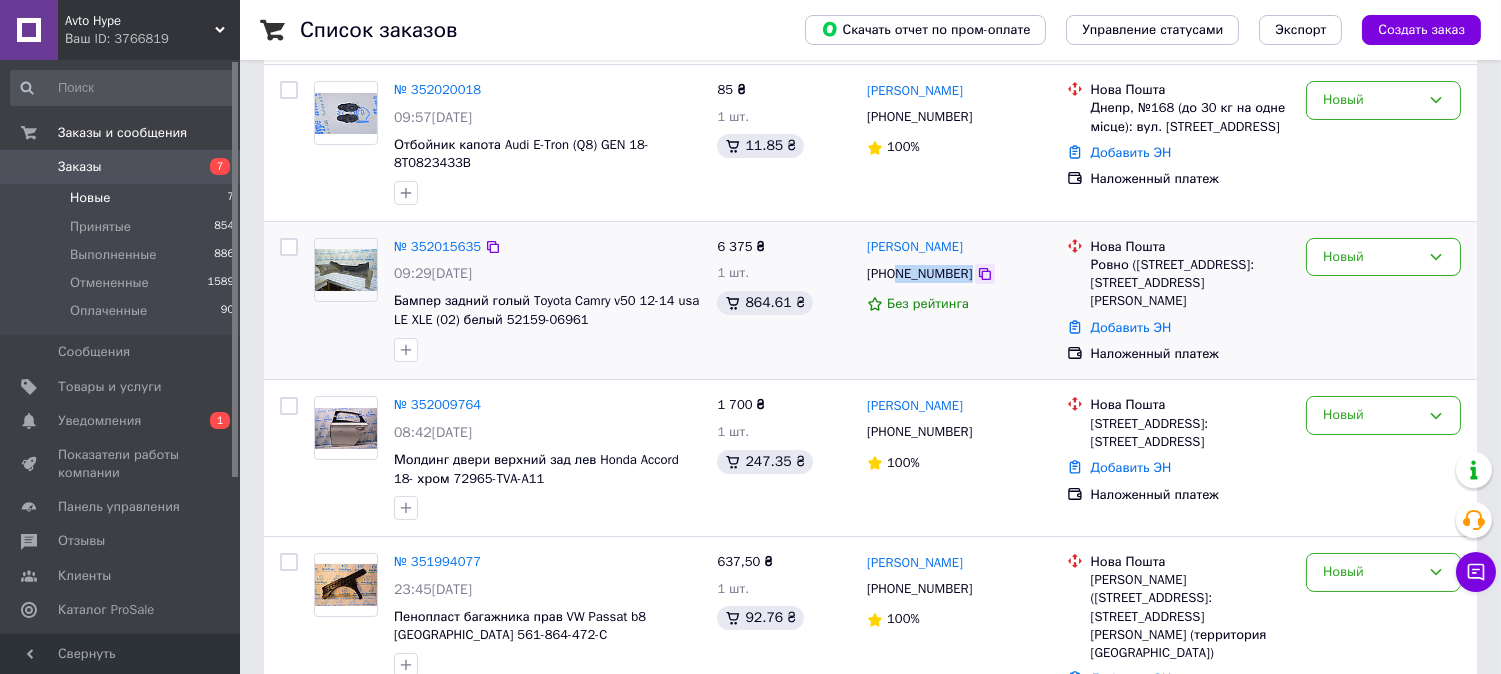 drag, startPoint x: 894, startPoint y: 273, endPoint x: 962, endPoint y: 276, distance: 68.06615 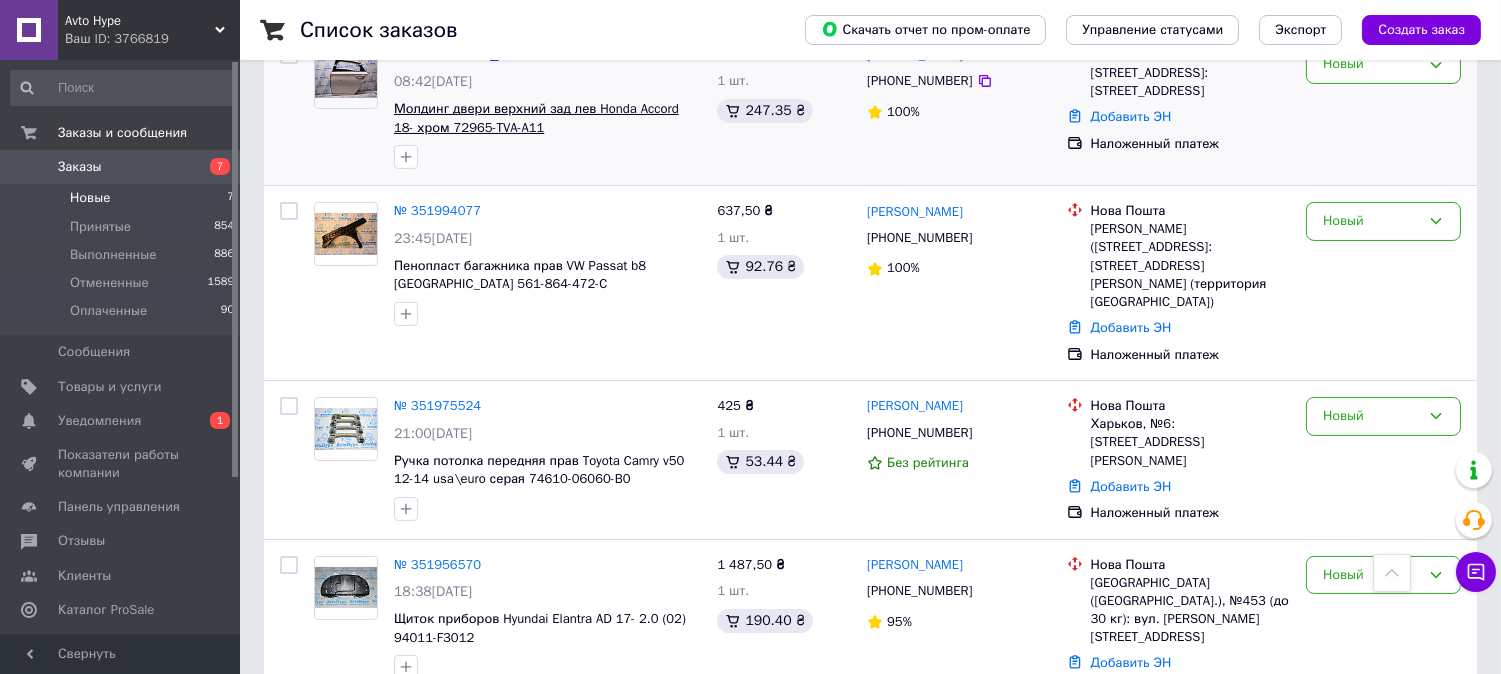 scroll, scrollTop: 578, scrollLeft: 0, axis: vertical 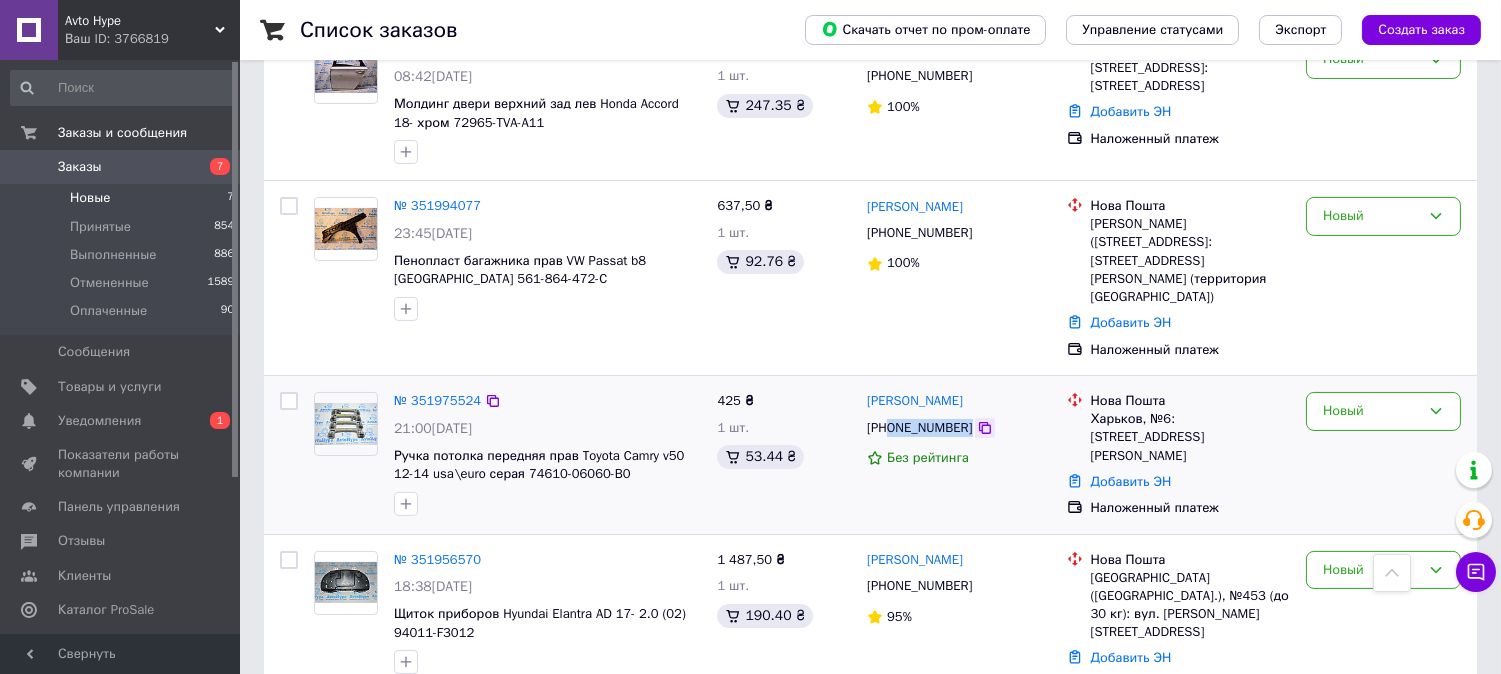 drag, startPoint x: 887, startPoint y: 387, endPoint x: 968, endPoint y: 384, distance: 81.055534 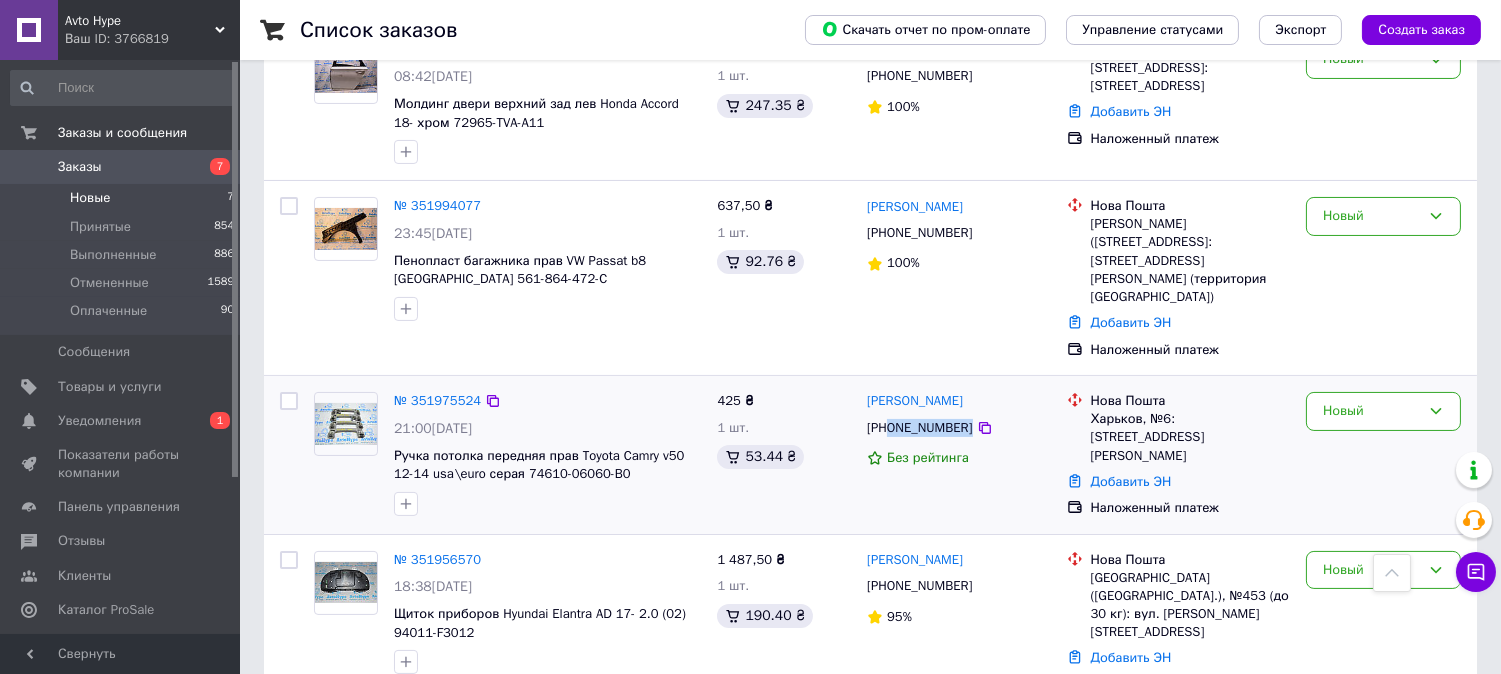copy on "0633407374" 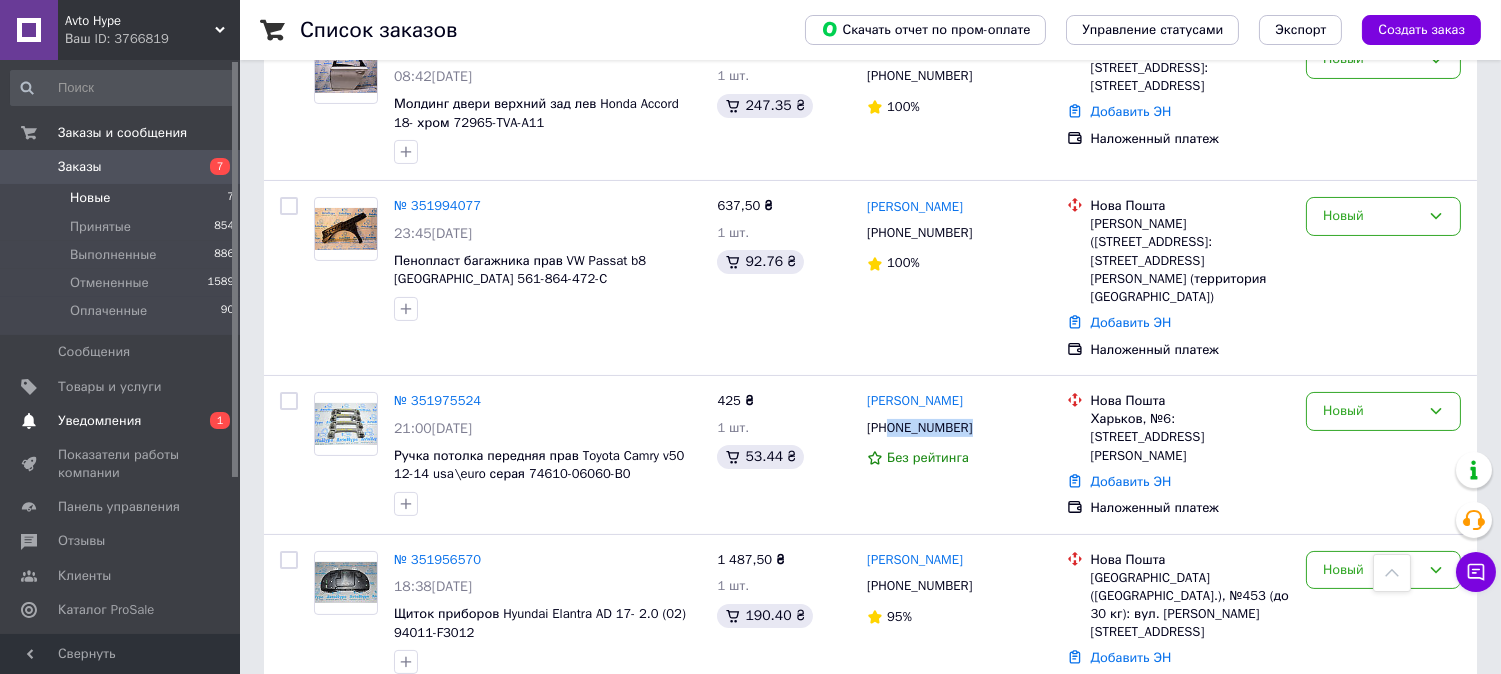click on "Уведомления" at bounding box center (121, 421) 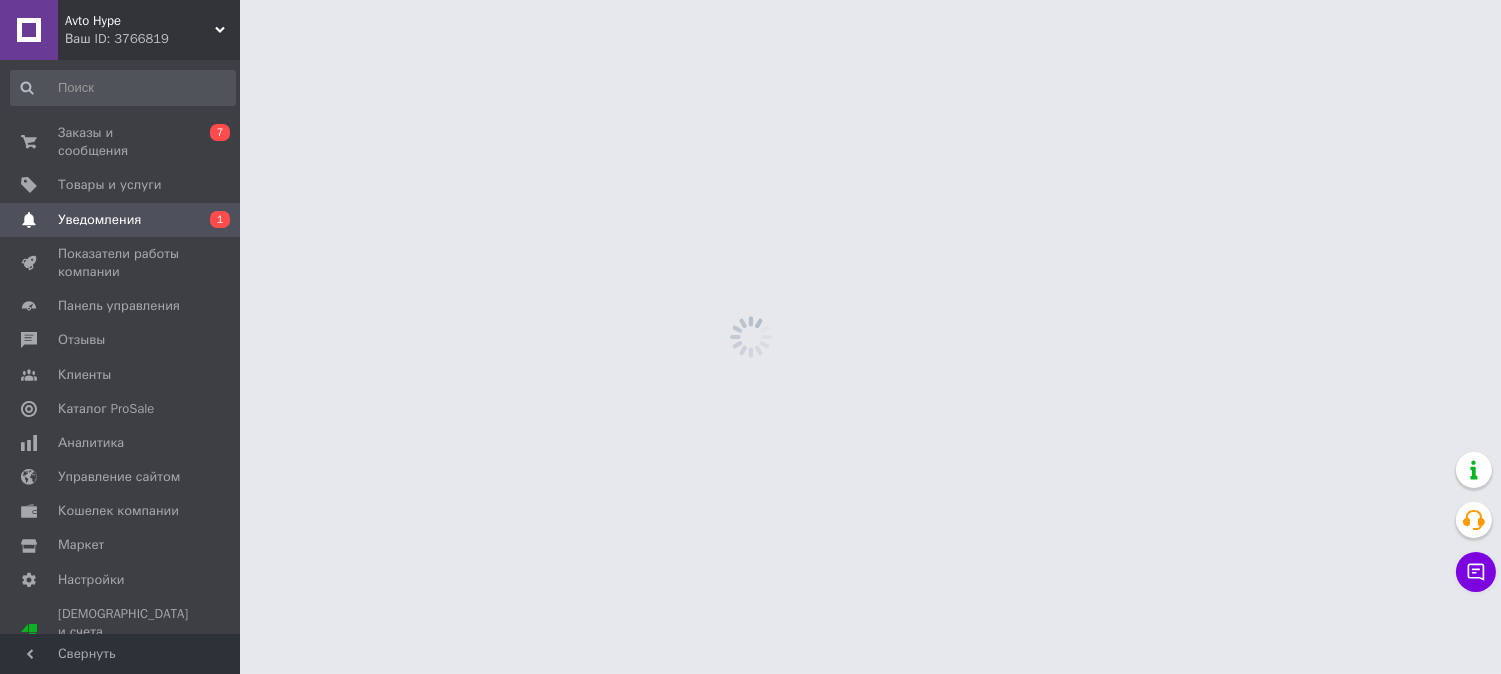 scroll, scrollTop: 0, scrollLeft: 0, axis: both 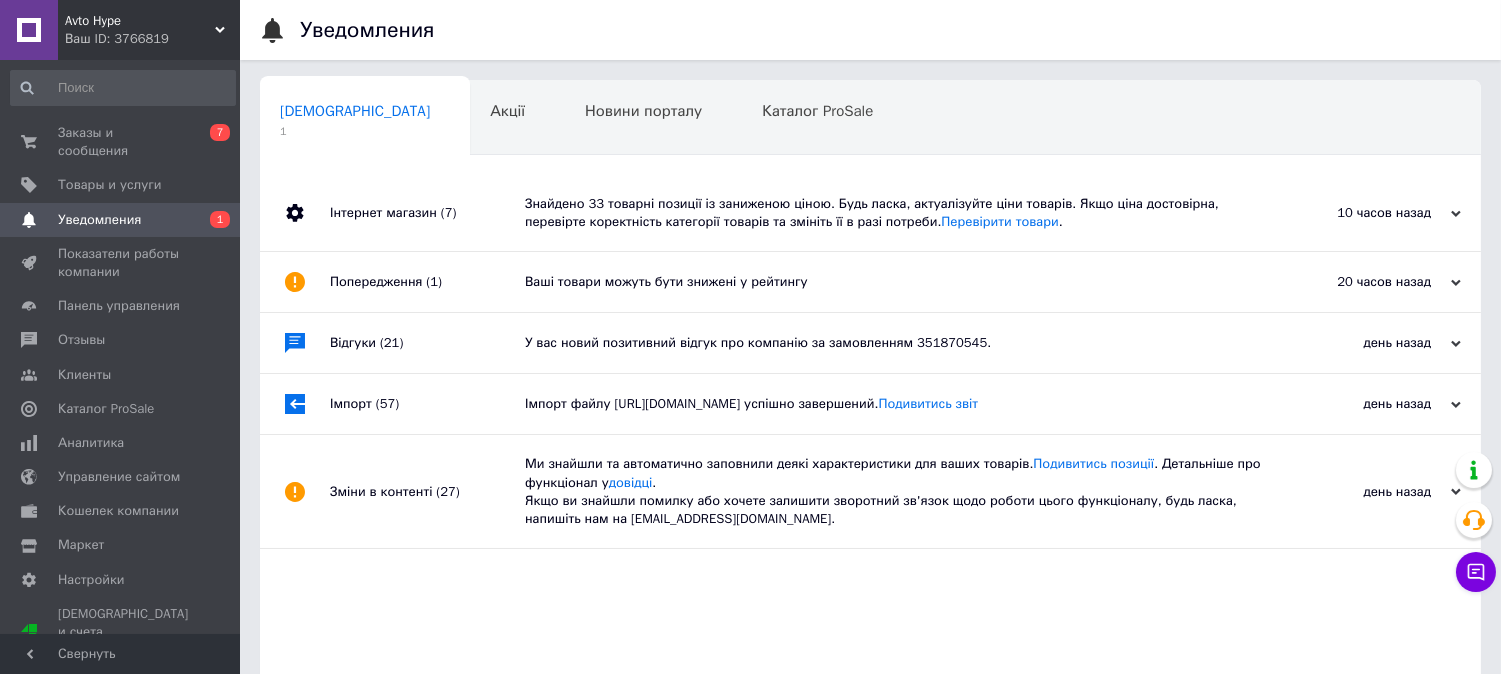 click on "Знайдено 33 товарні позиції із заниженою ціною. Будь ласка, актуалізуйте ціни товарів. Якщо ціна достовірна, перевірте коректність категорії товарів та змініть її в разі потреби.   Перевірити товари ." at bounding box center [893, 213] 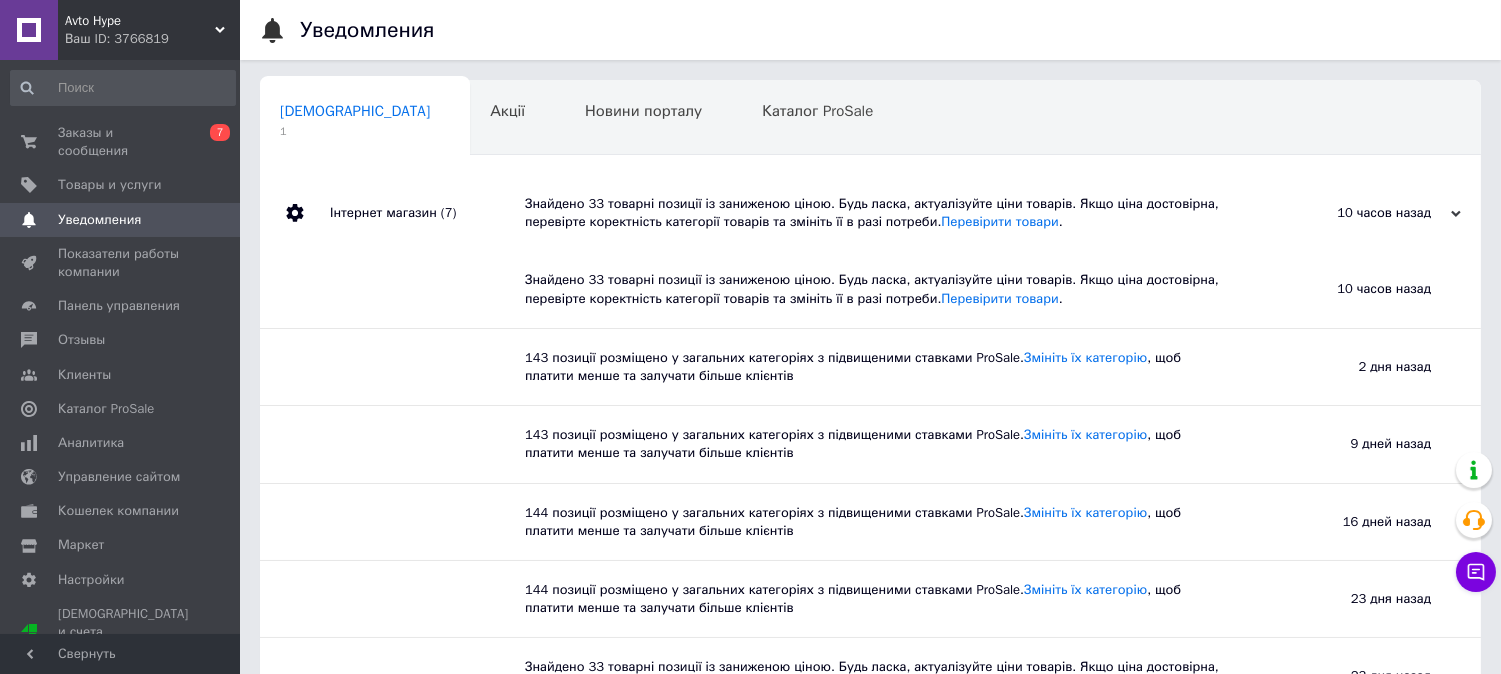 click on "Знайдено 33 товарні позиції із заниженою ціною. Будь ласка, актуалізуйте ціни товарів. Якщо ціна достовірна, перевірте коректність категорії товарів та змініть її в разі потреби.   Перевірити товари ." at bounding box center [893, 213] 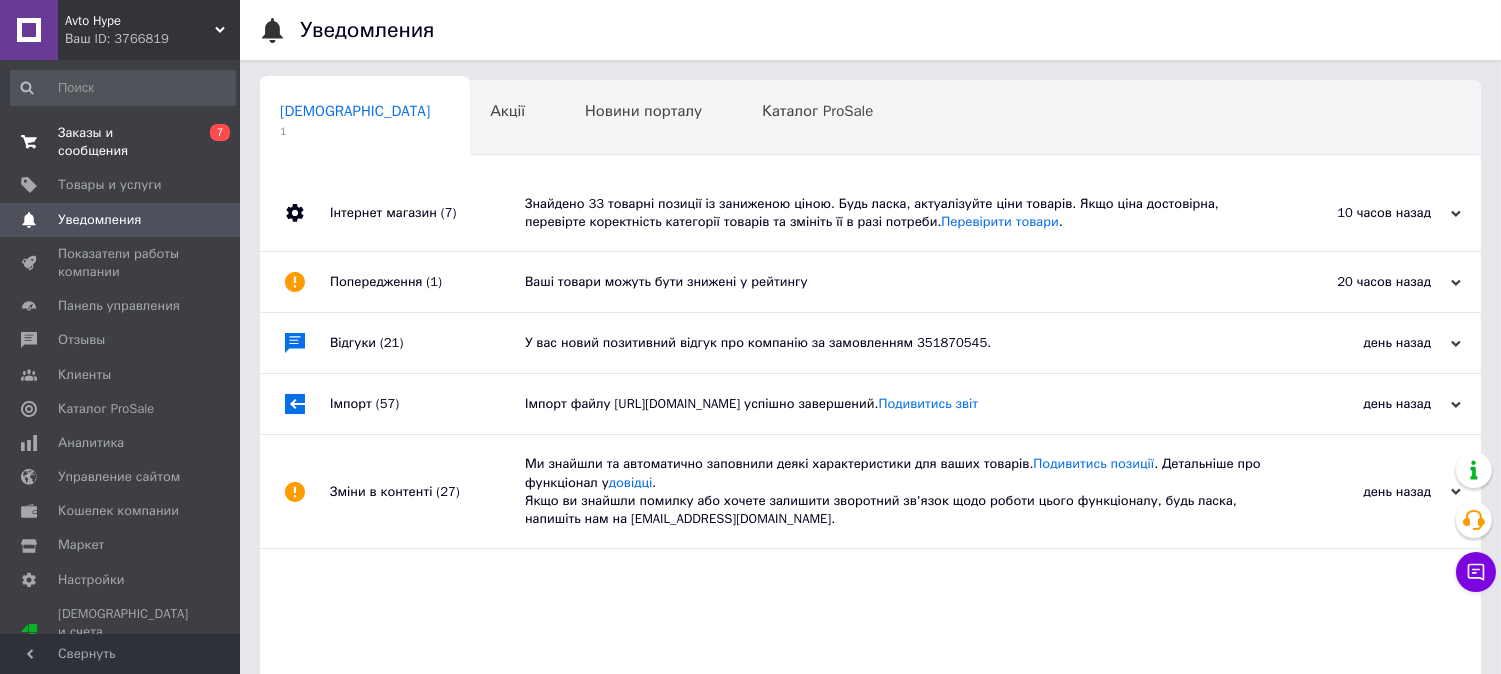 click on "Заказы и сообщения" at bounding box center (121, 142) 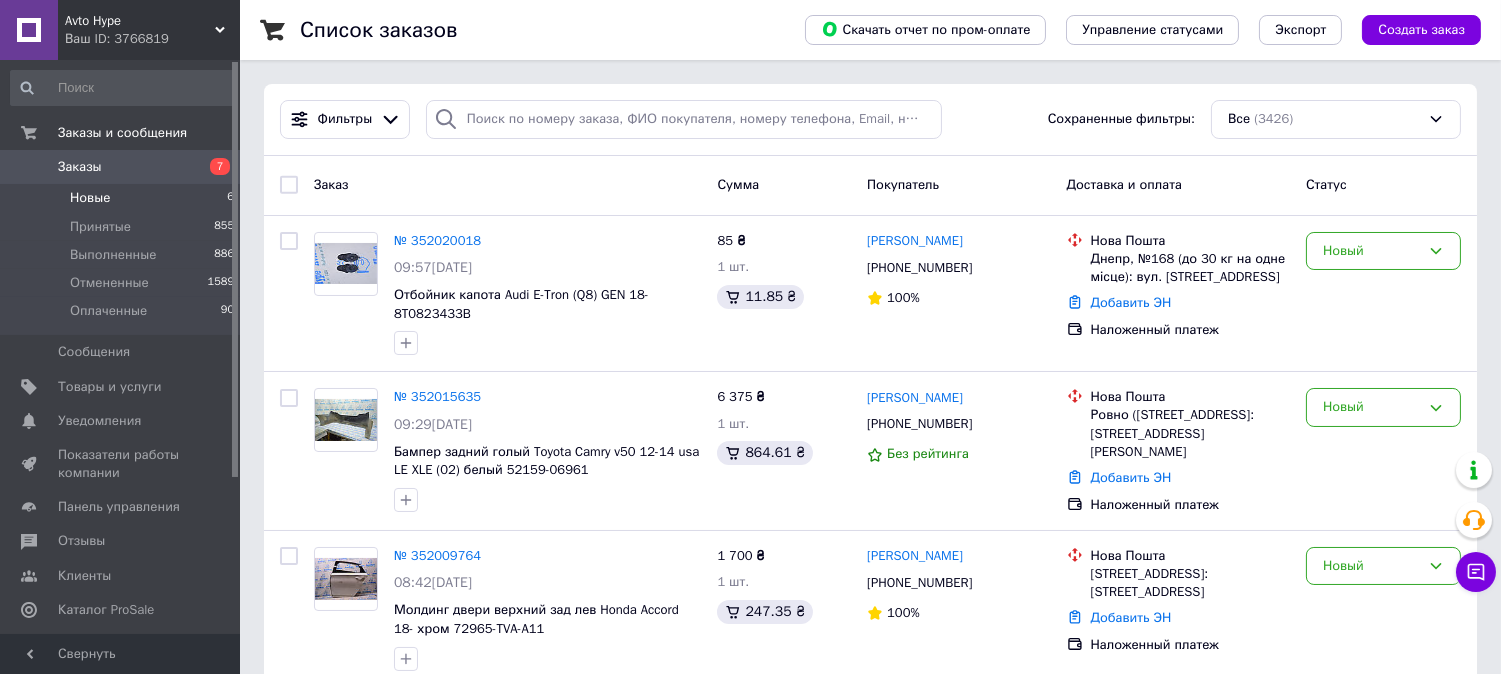click on "Новые 6" at bounding box center (123, 198) 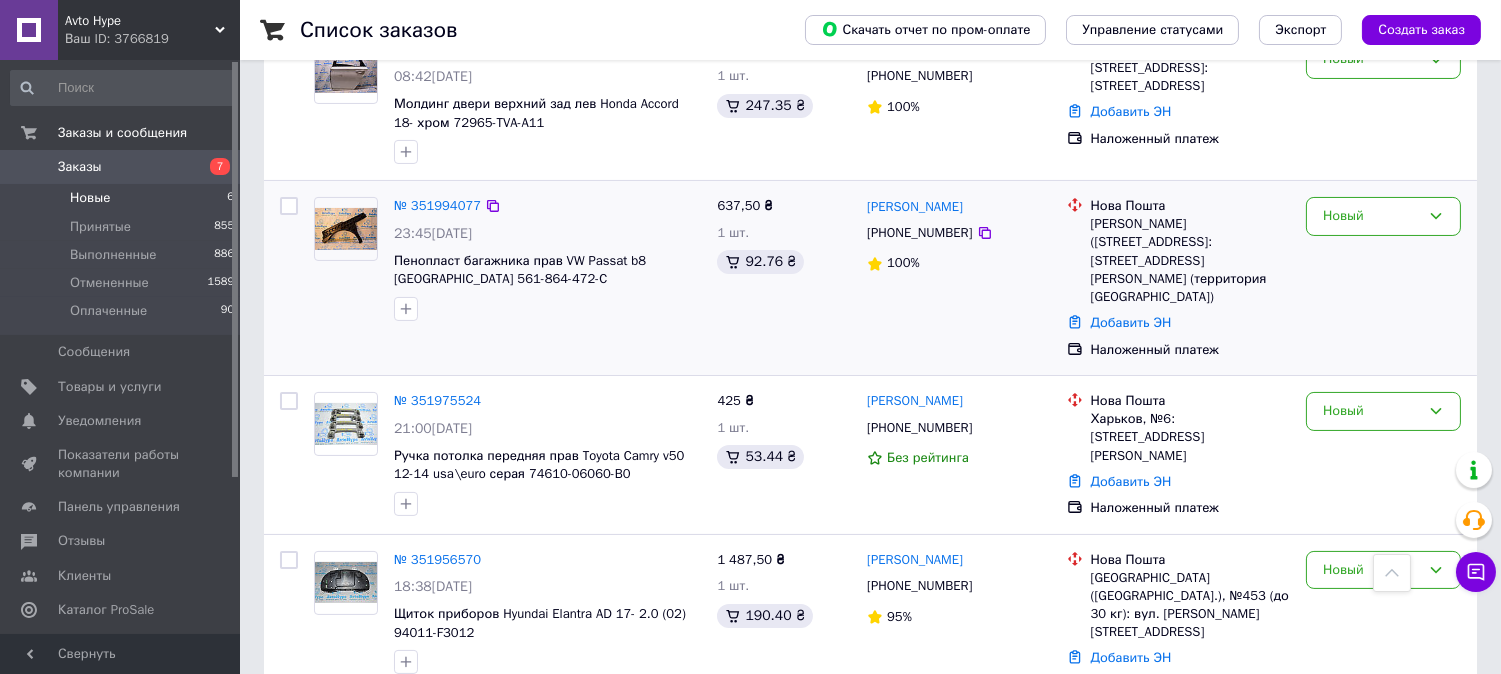 scroll, scrollTop: 0, scrollLeft: 0, axis: both 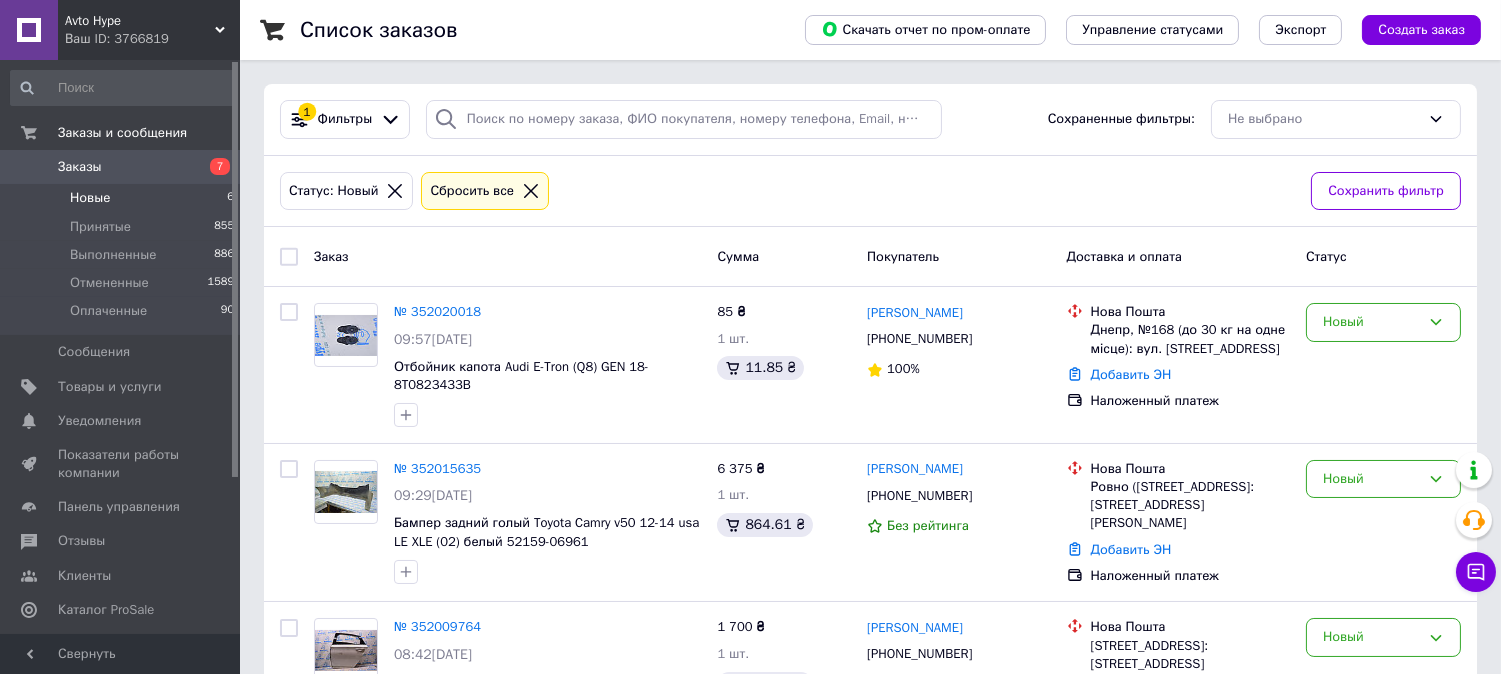 click on "Заказы" at bounding box center (121, 167) 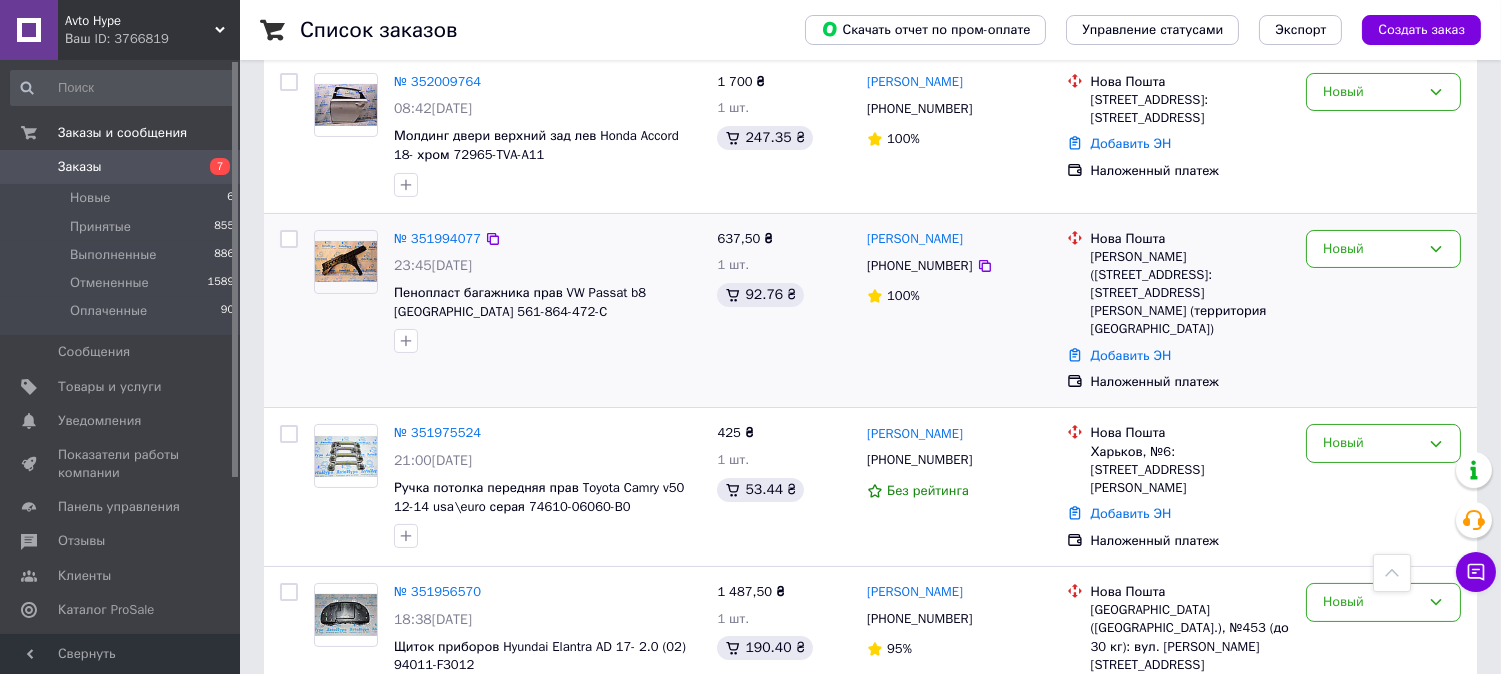 scroll, scrollTop: 444, scrollLeft: 0, axis: vertical 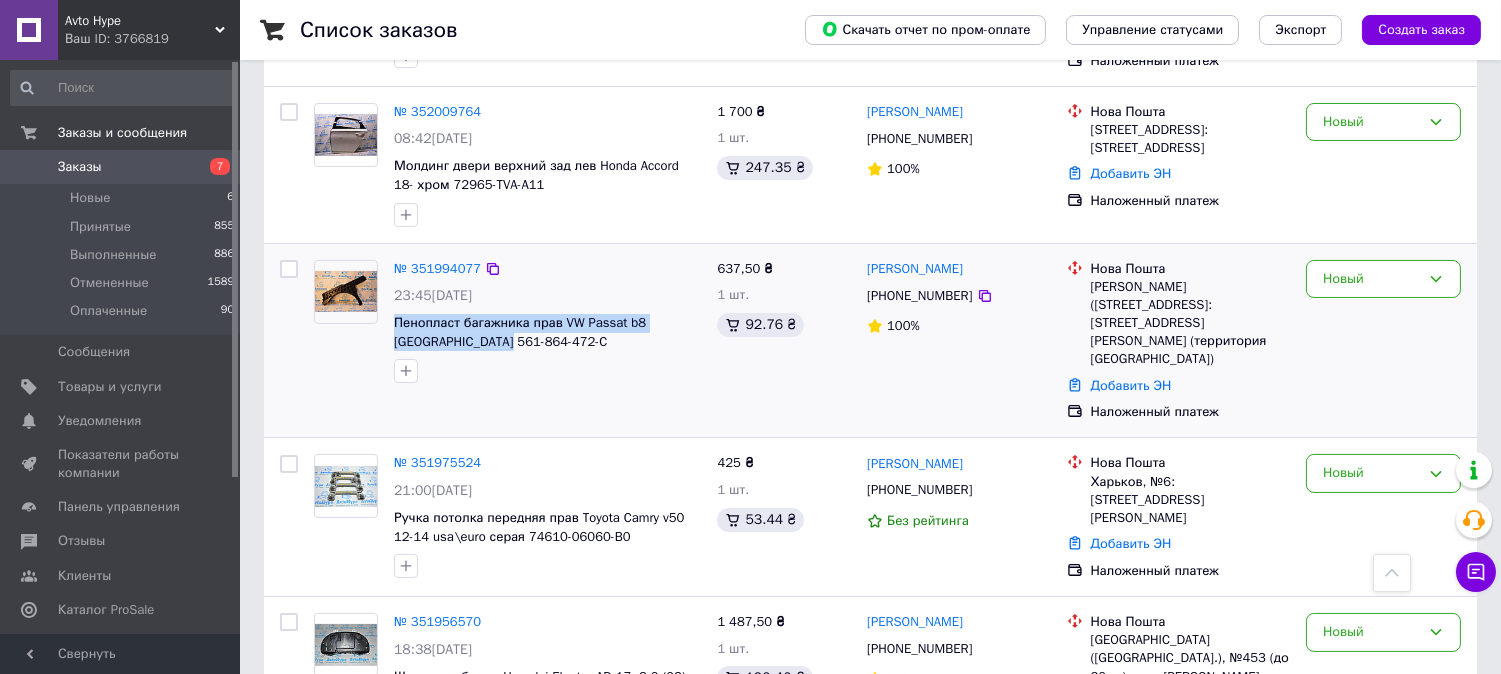 drag, startPoint x: 508, startPoint y: 336, endPoint x: 392, endPoint y: 322, distance: 116.841774 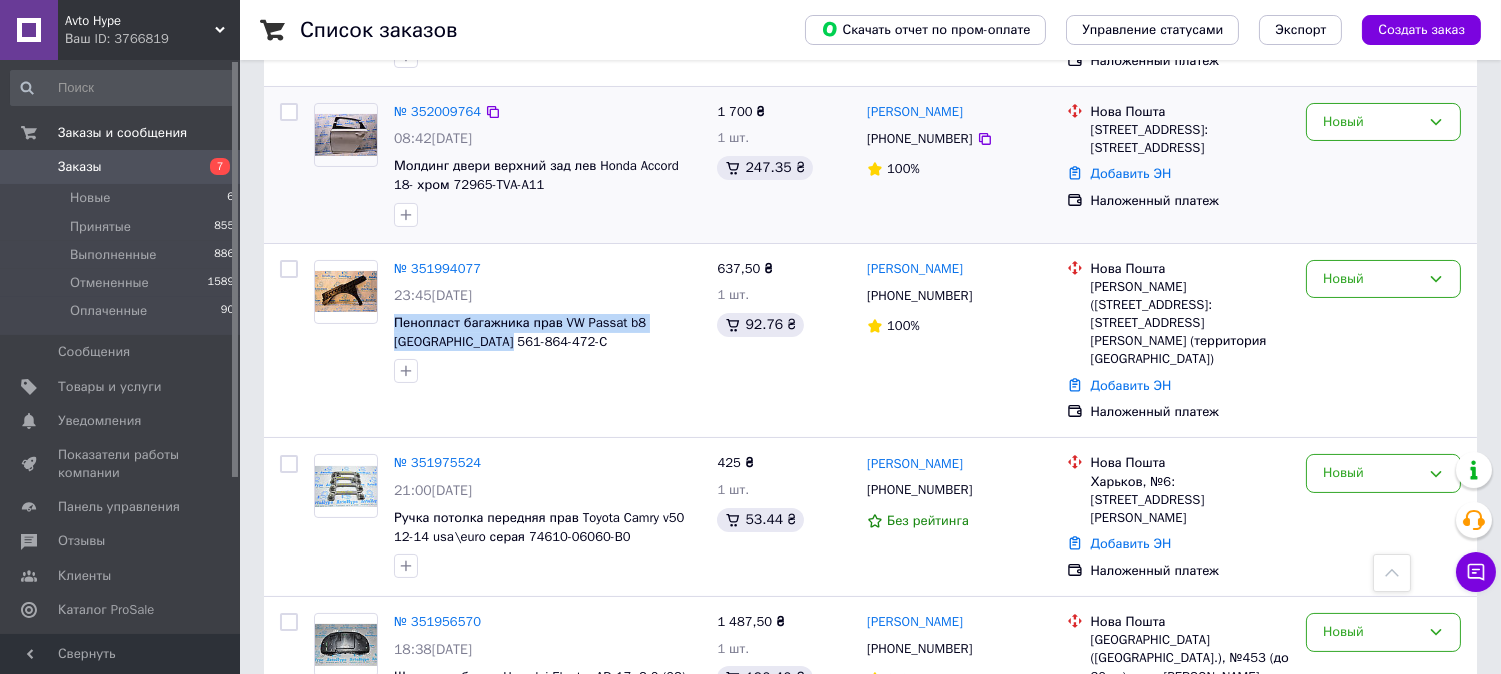 copy on "Пенопласт багажника прав VW Passat b8 [GEOGRAPHIC_DATA] 561-864-472-C" 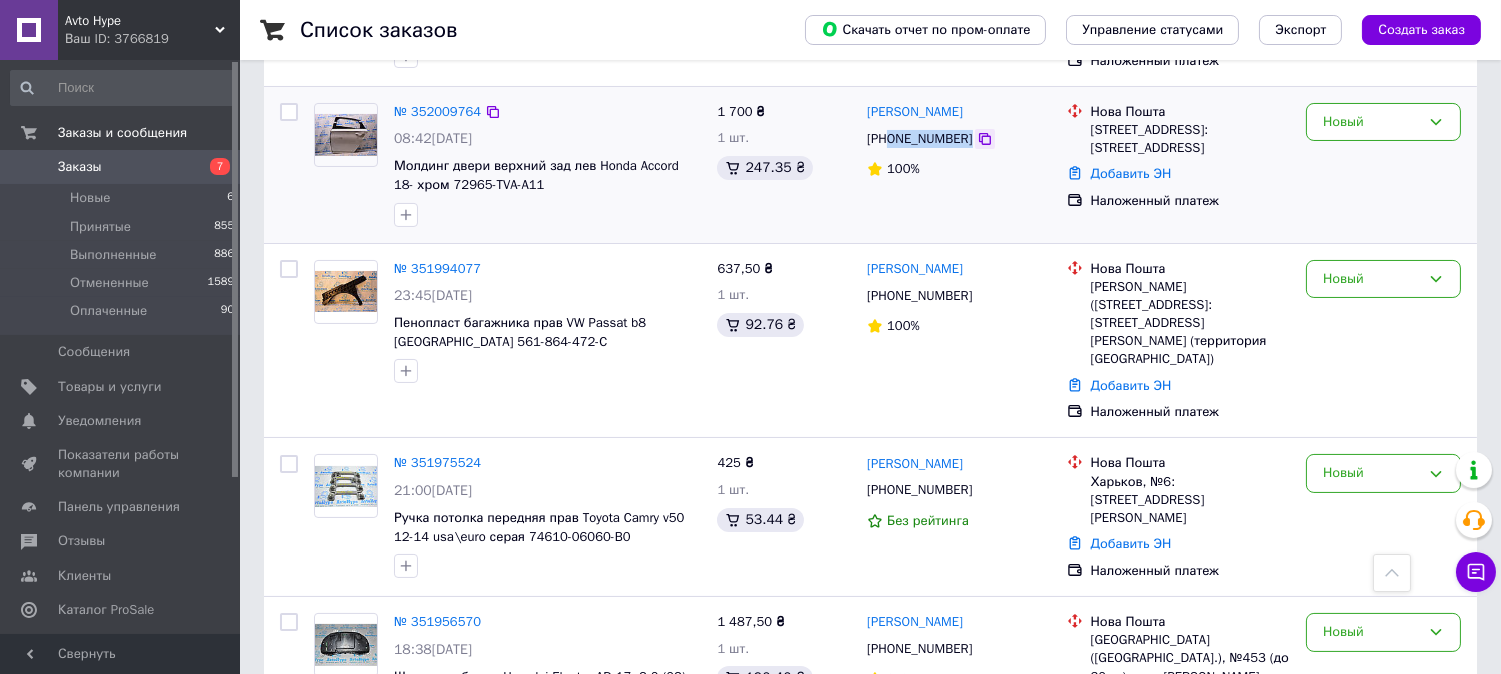 drag, startPoint x: 890, startPoint y: 137, endPoint x: 967, endPoint y: 138, distance: 77.00649 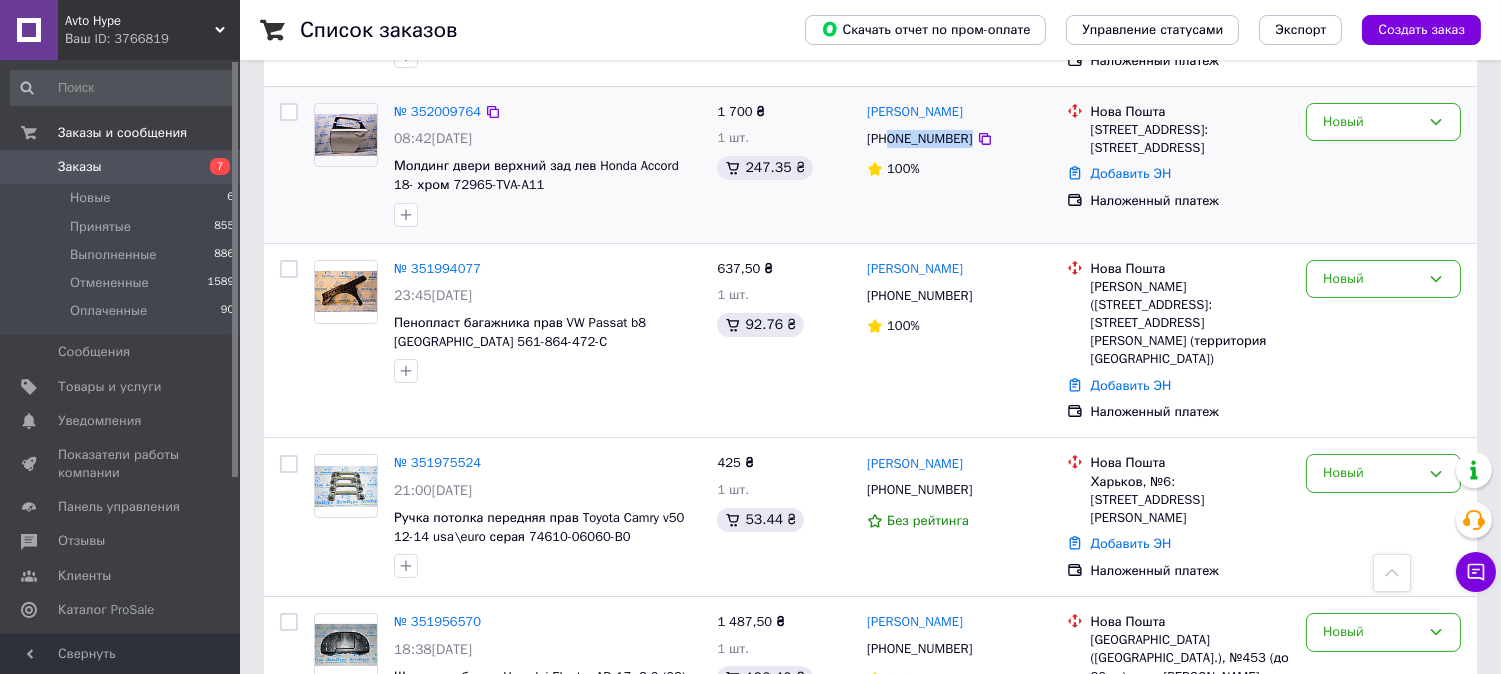 copy on "0979135795" 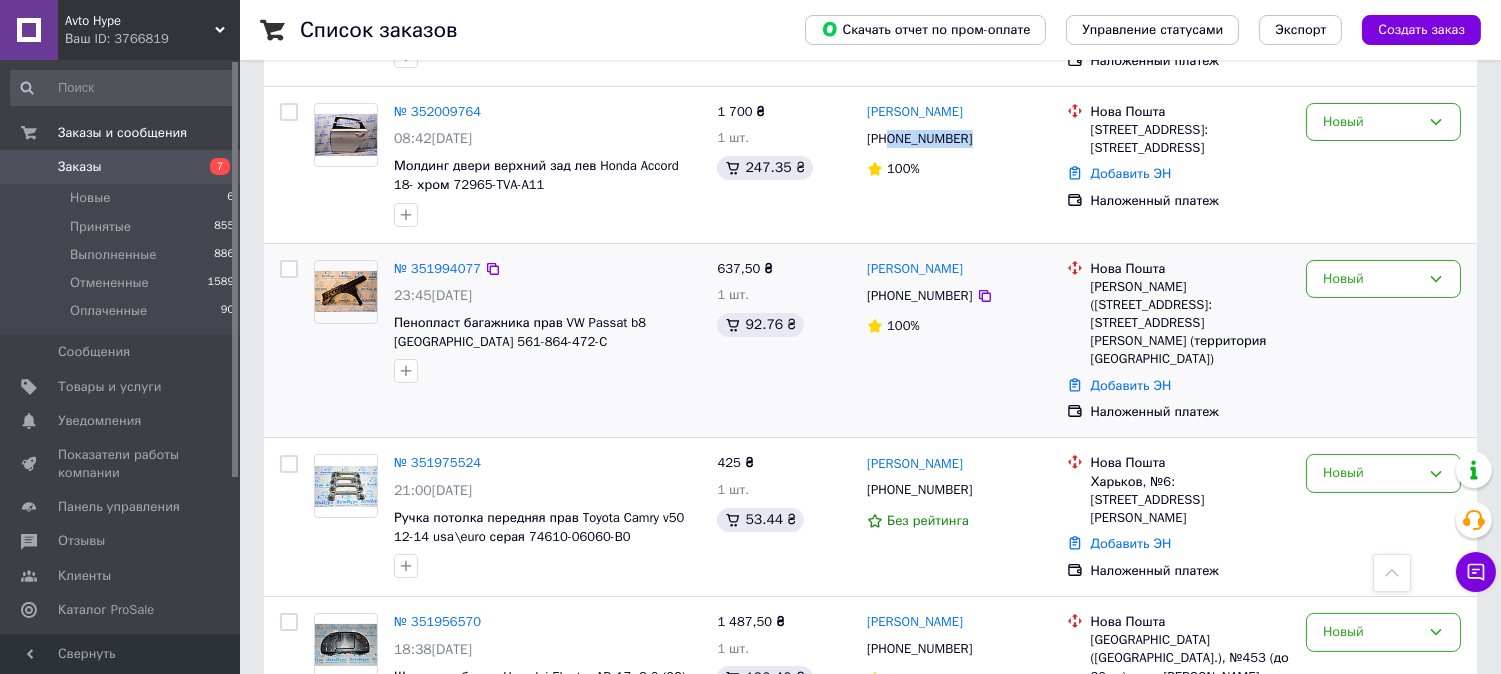 click on "Новый" at bounding box center (1383, 341) 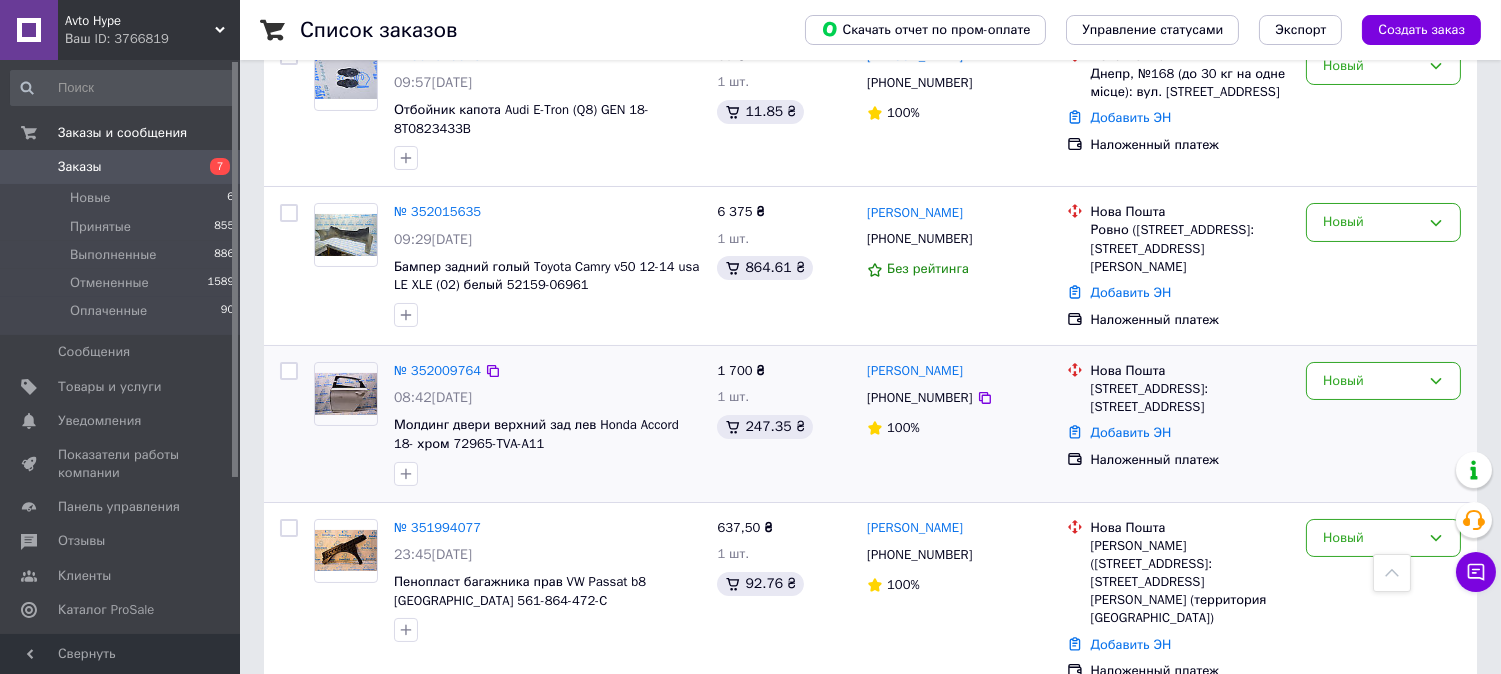 scroll, scrollTop: 0, scrollLeft: 0, axis: both 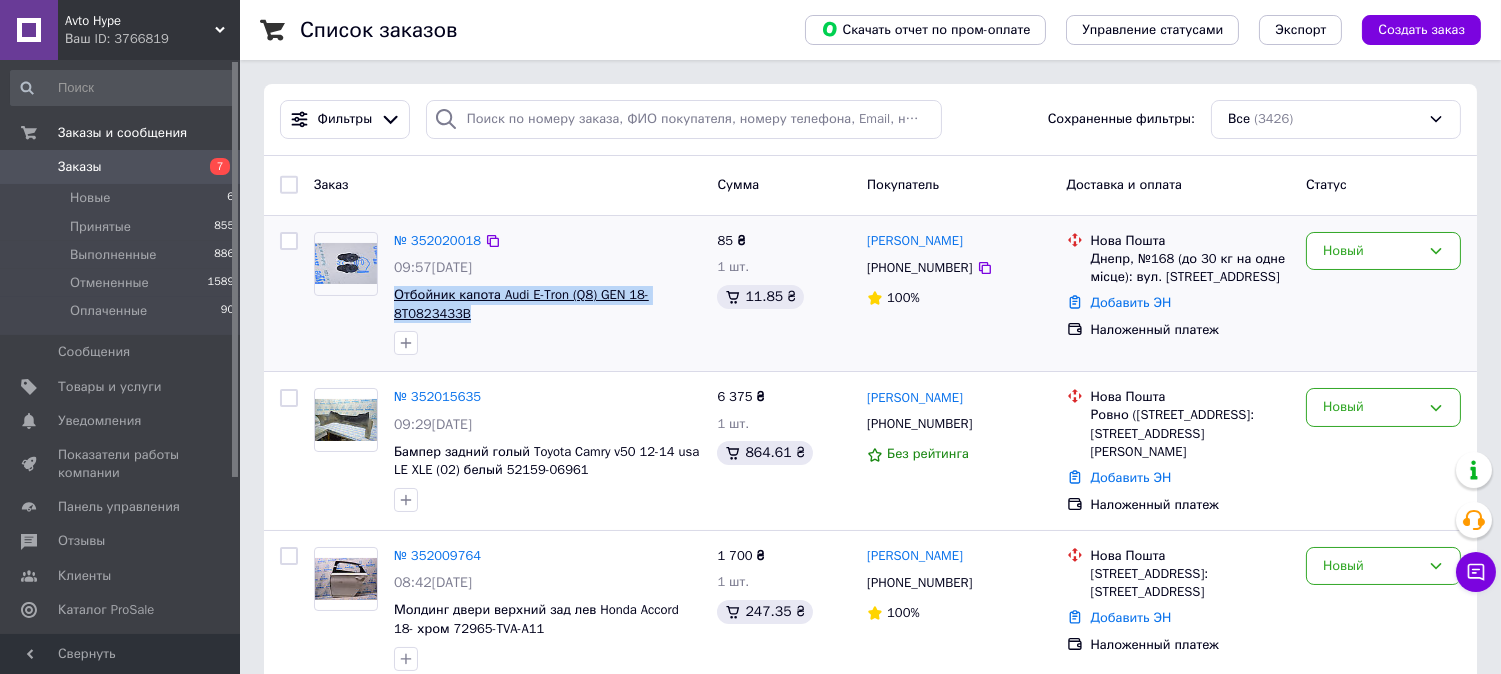 drag, startPoint x: 485, startPoint y: 311, endPoint x: 395, endPoint y: 294, distance: 91.591484 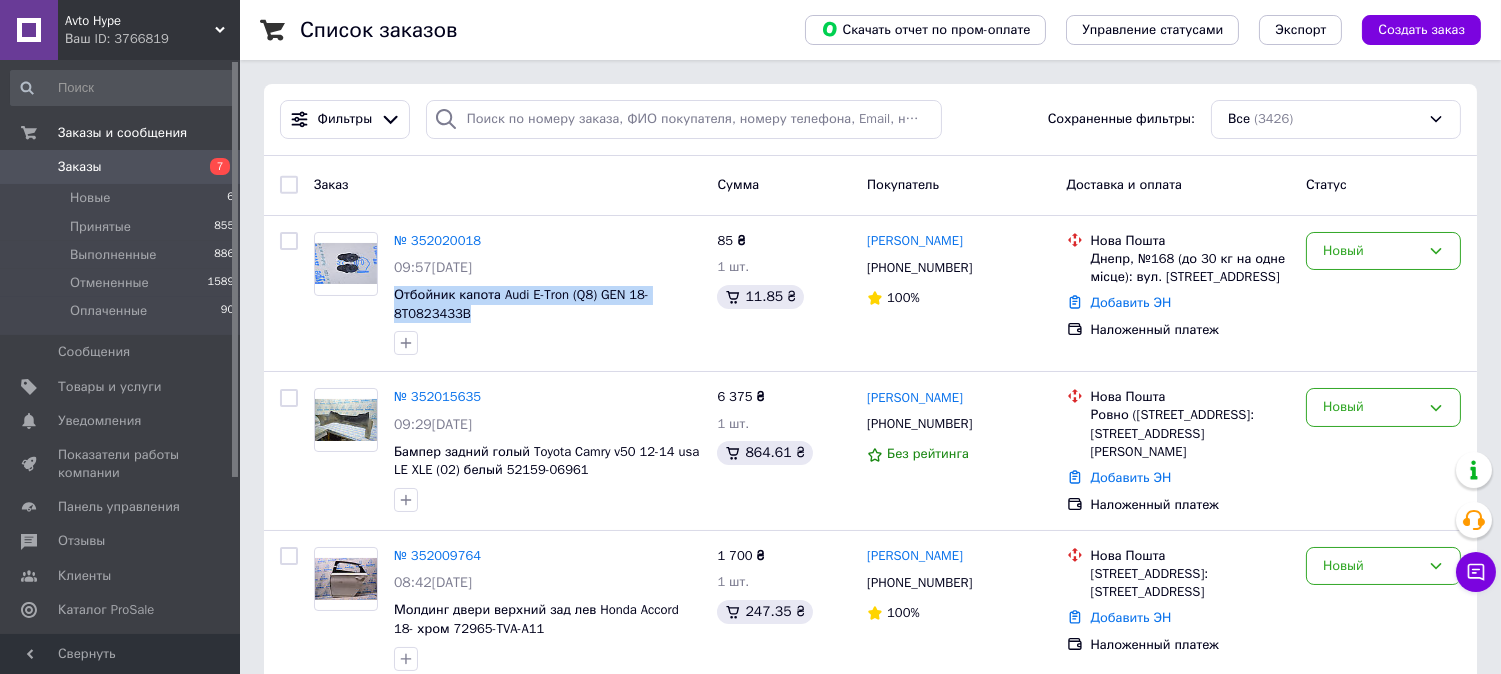 copy on "Отбойник капота Audi E-Tron (Q8) GEN 18- 8T0823433B" 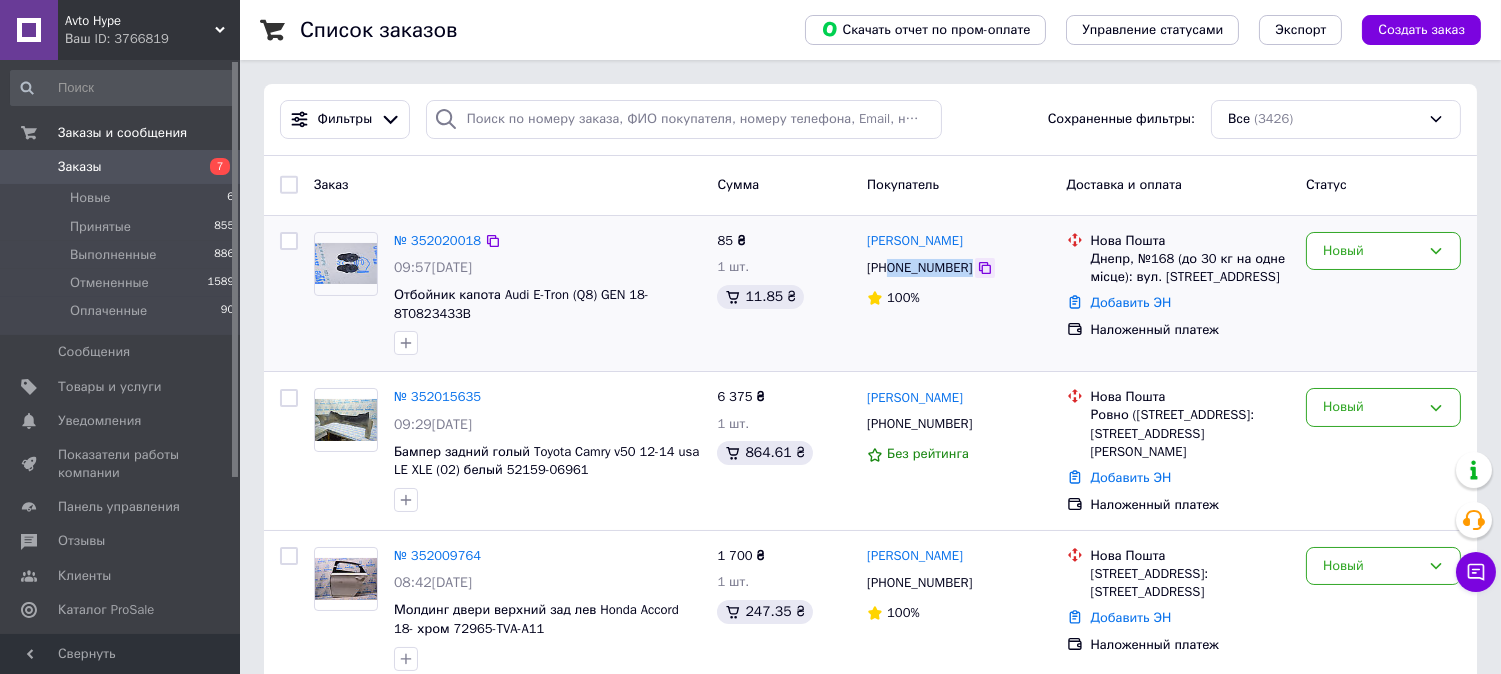 drag, startPoint x: 888, startPoint y: 266, endPoint x: 961, endPoint y: 264, distance: 73.02739 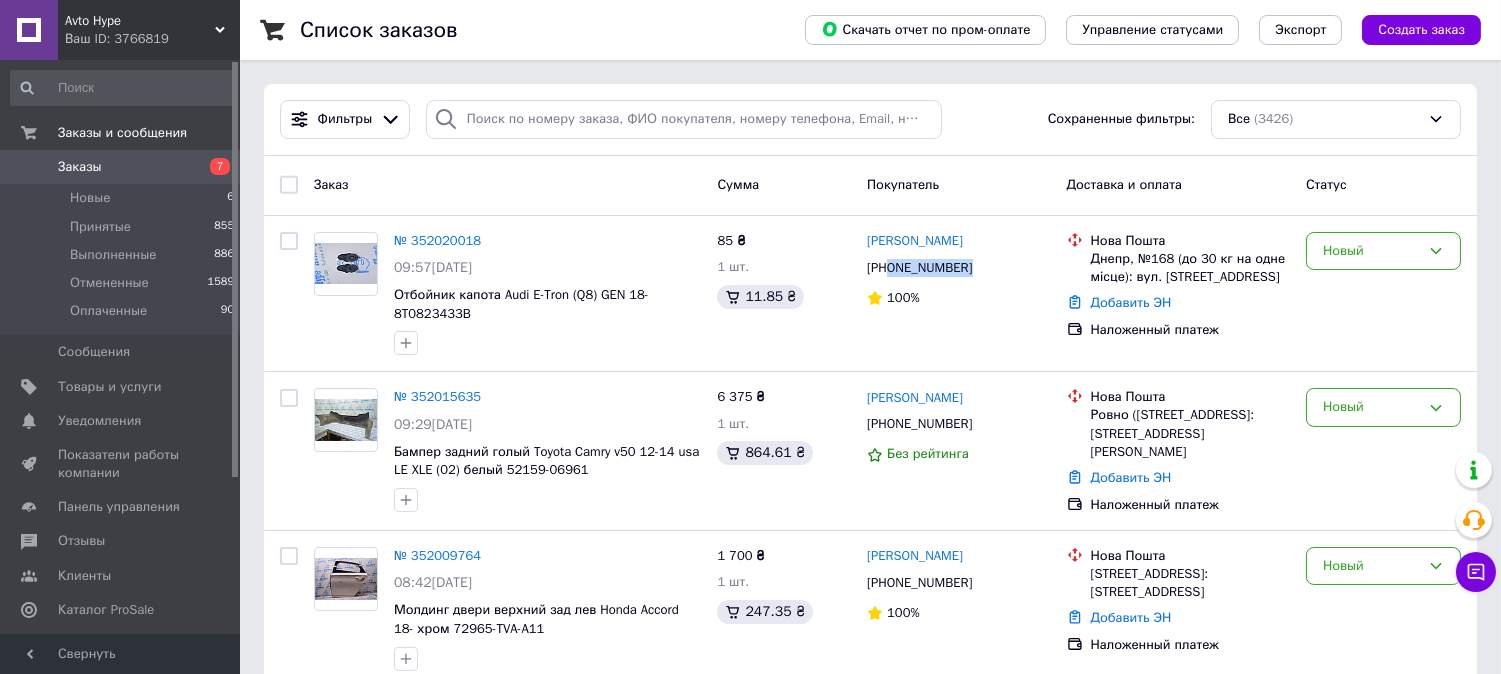 copy on "0634572315" 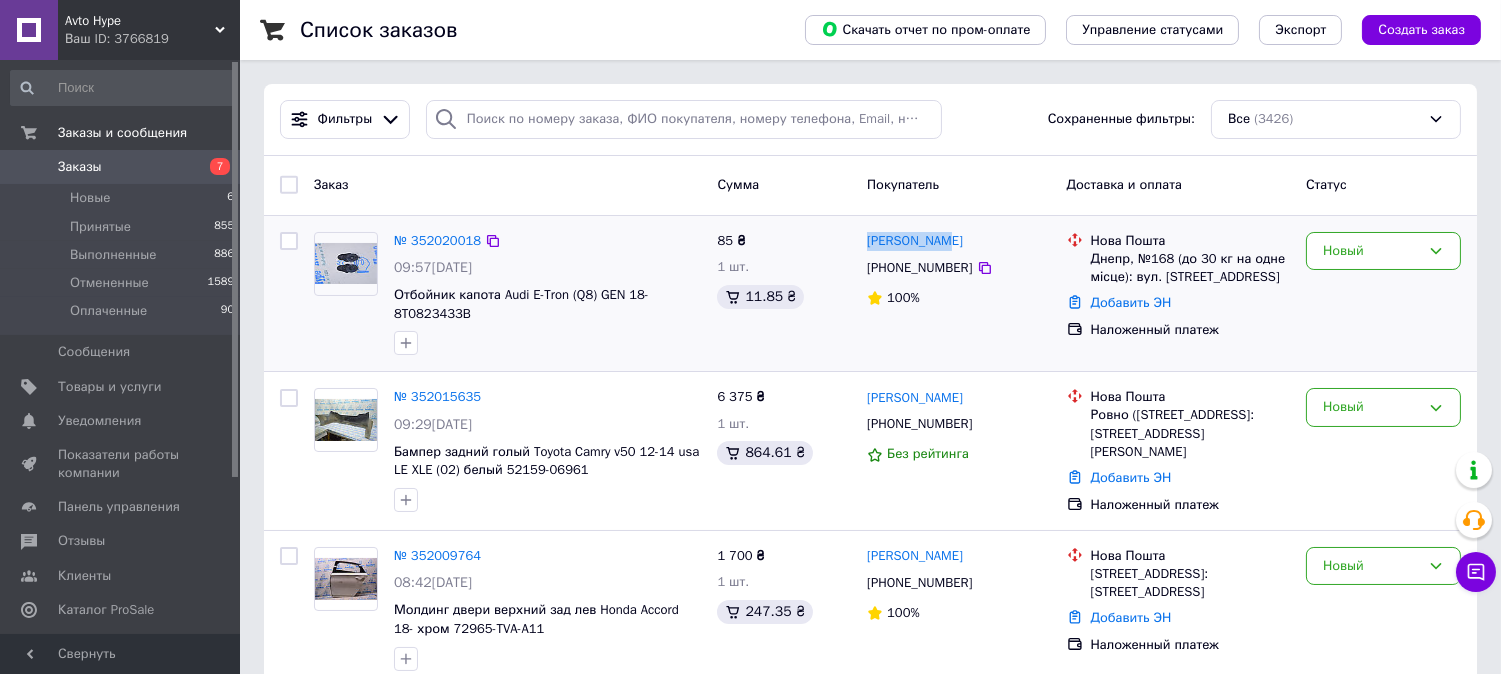 drag, startPoint x: 970, startPoint y: 228, endPoint x: 876, endPoint y: 228, distance: 94 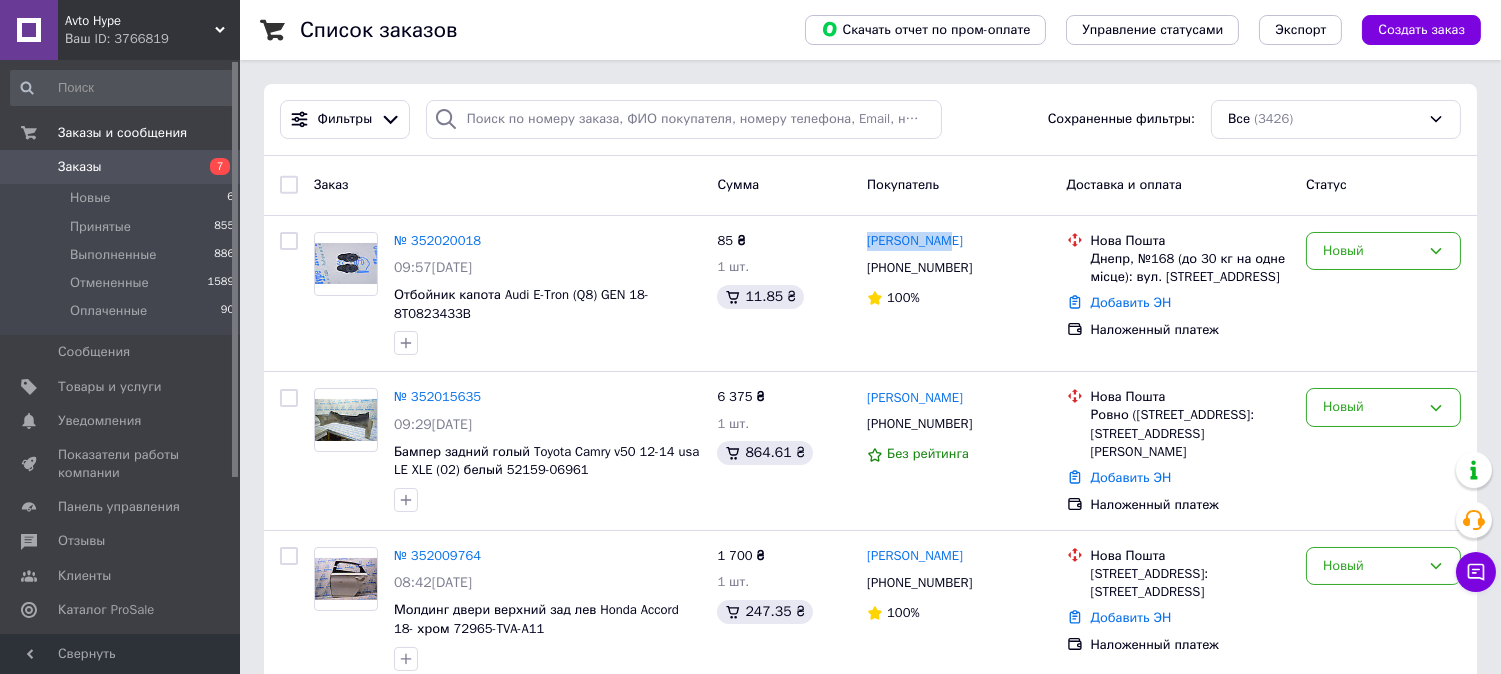 copy on "[PERSON_NAME]" 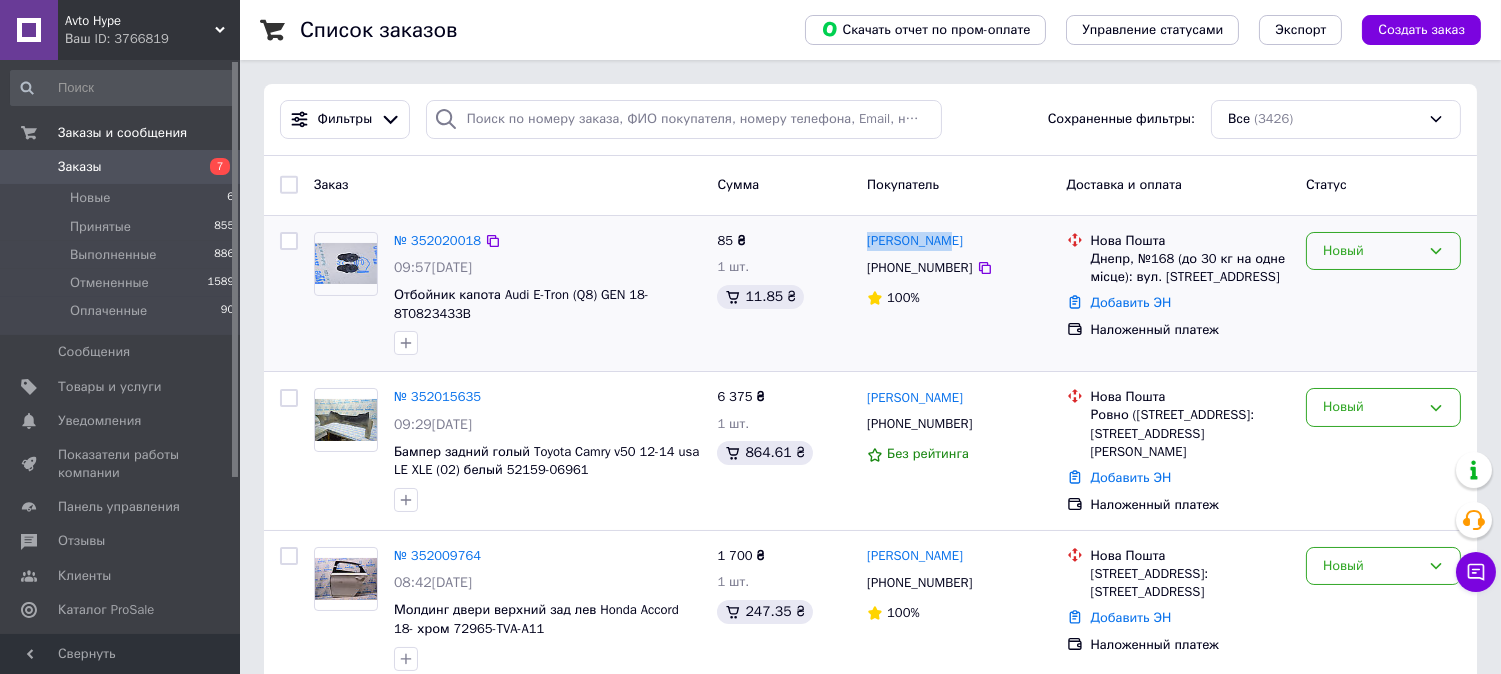 click on "Новый" at bounding box center [1383, 251] 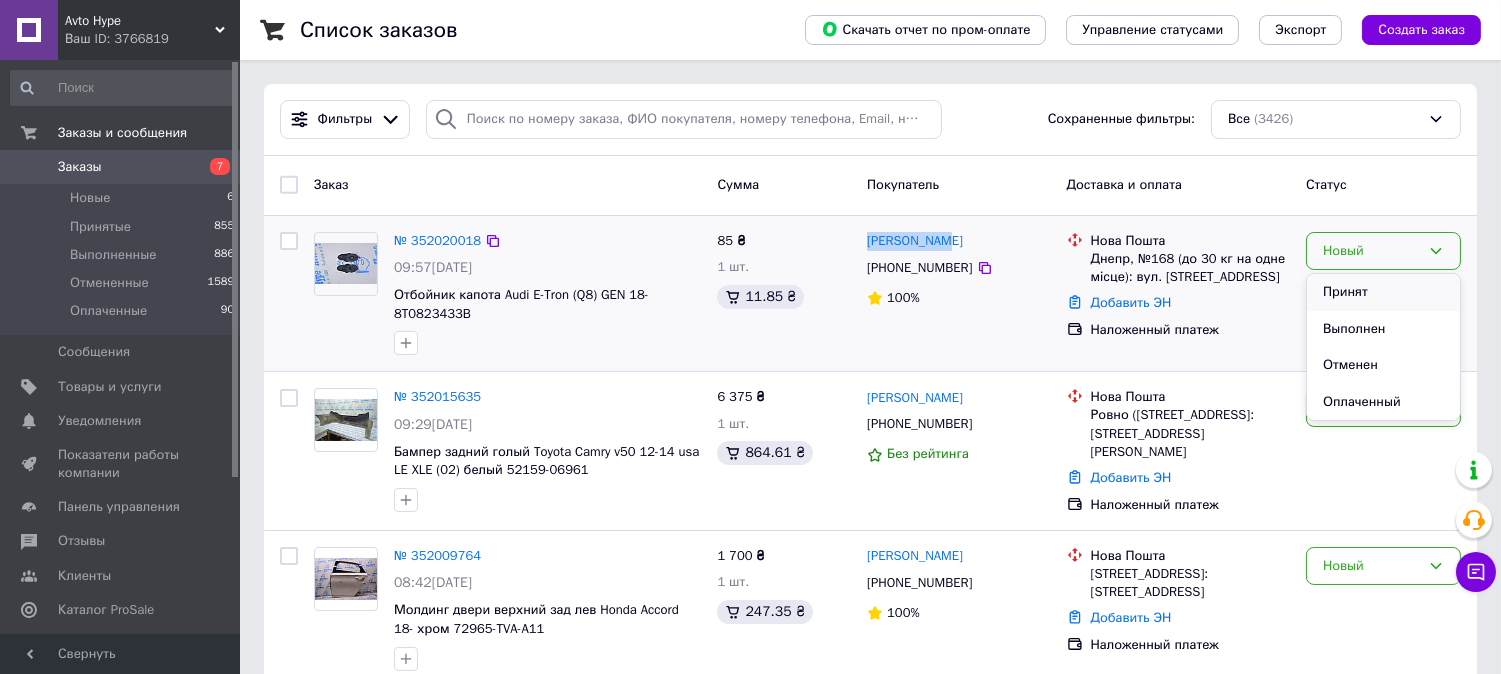 click on "Принят" at bounding box center [1383, 292] 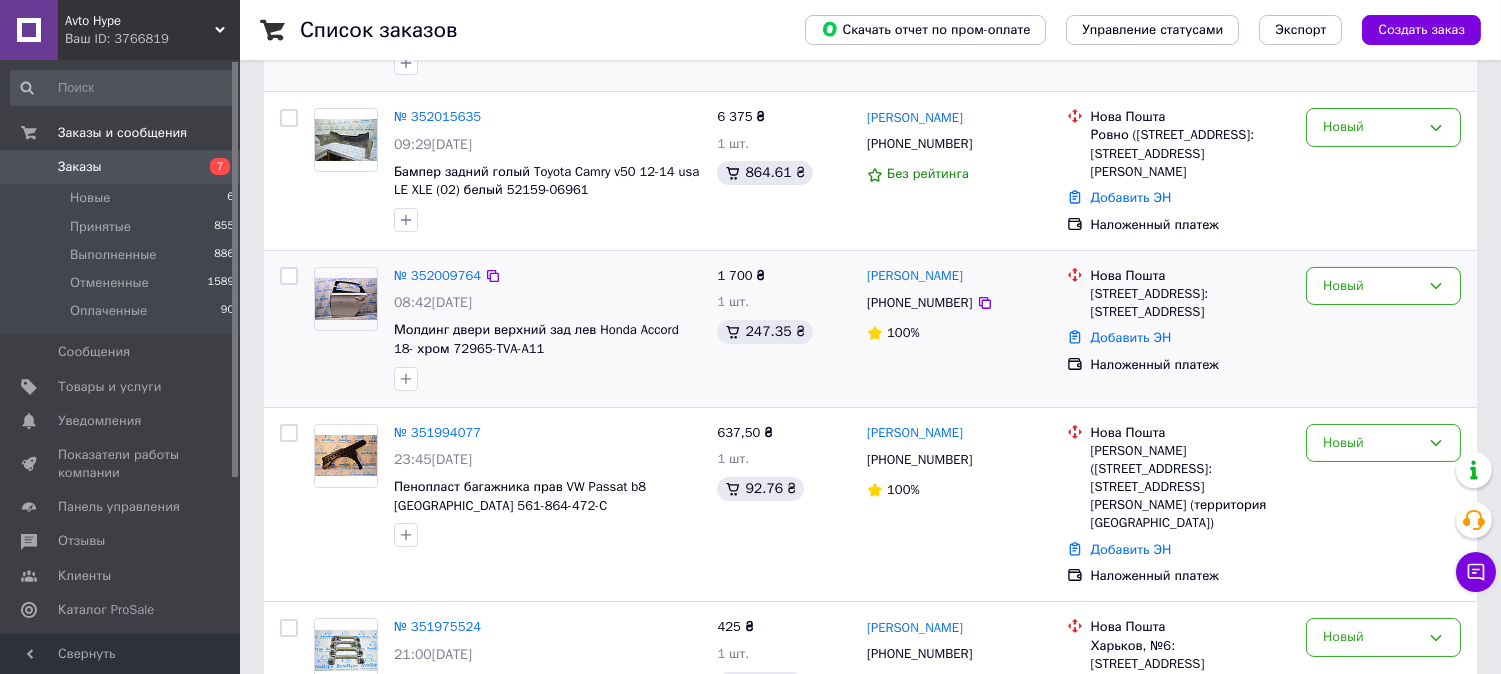 scroll, scrollTop: 333, scrollLeft: 0, axis: vertical 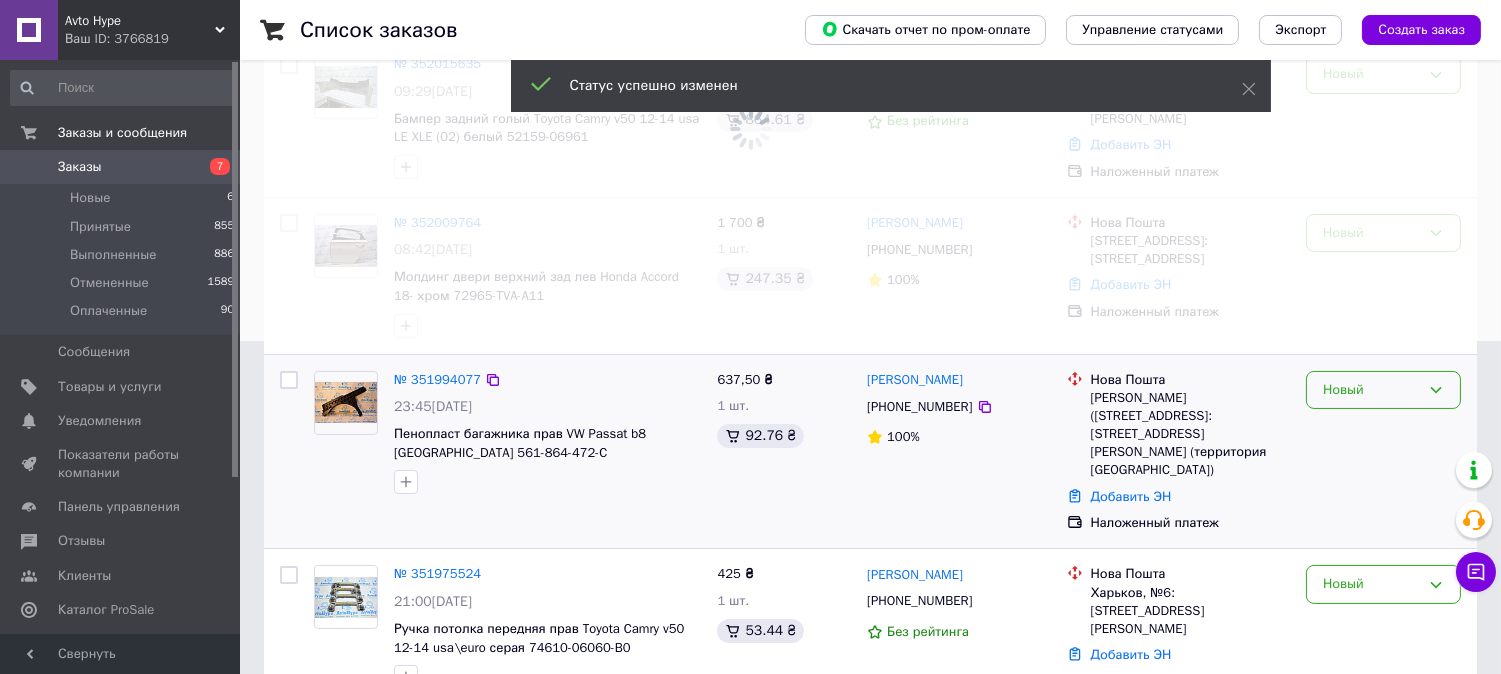 click on "Новый" at bounding box center [1371, 390] 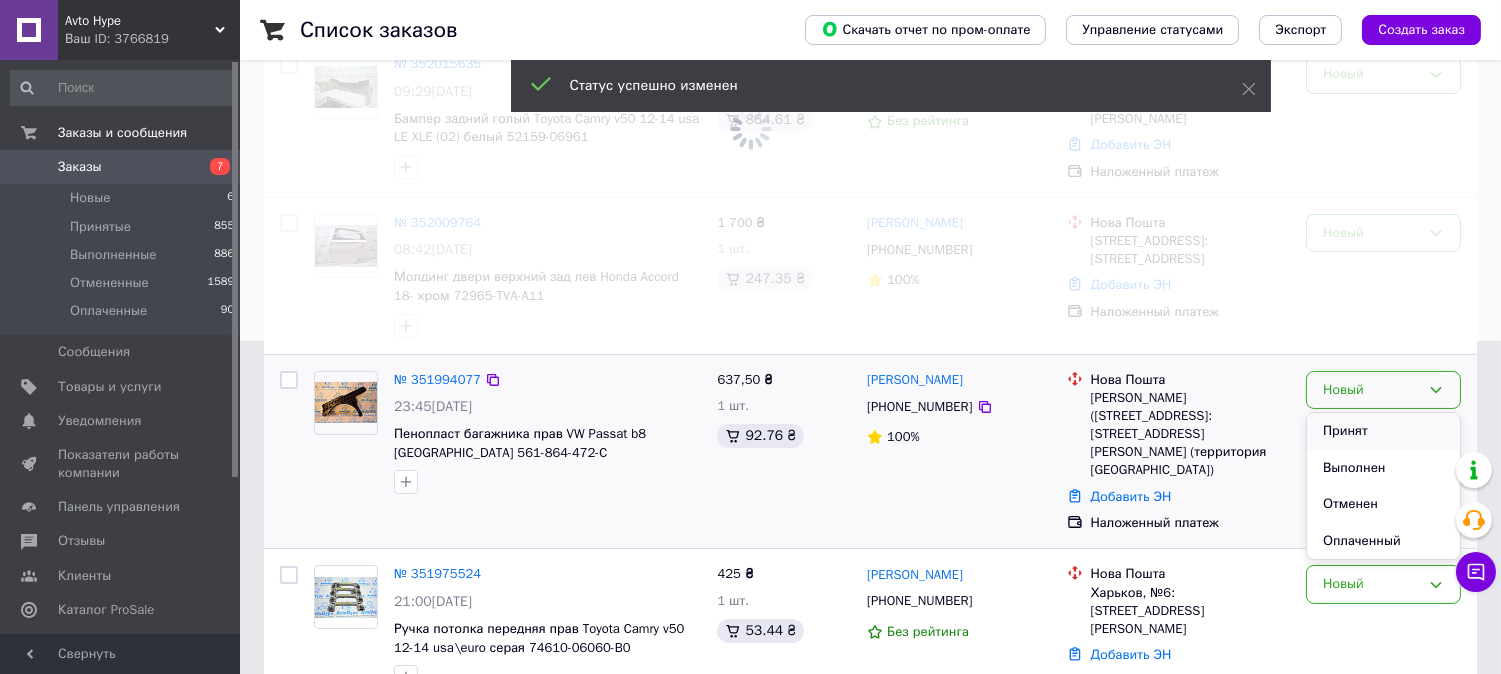 click on "Принят" at bounding box center [1383, 431] 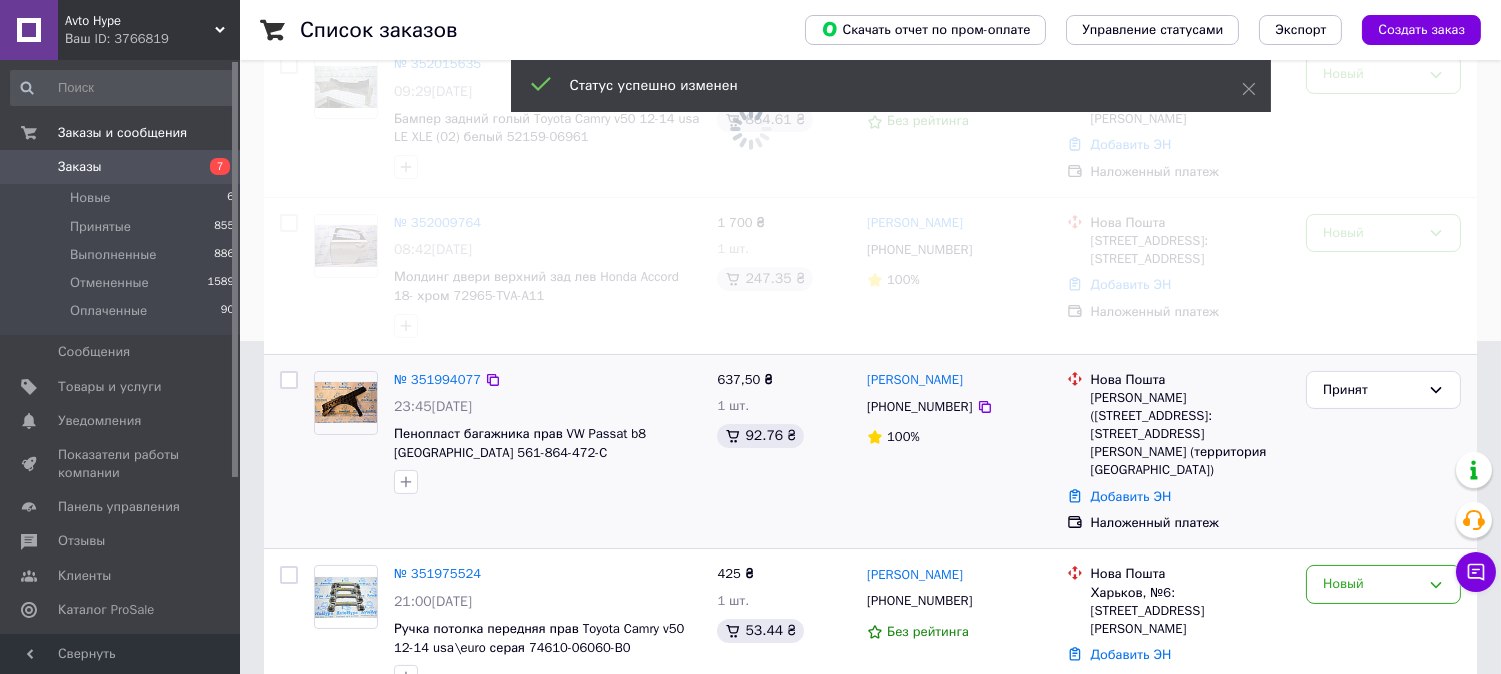 drag, startPoint x: 1023, startPoint y: 382, endPoint x: 860, endPoint y: 383, distance: 163.00307 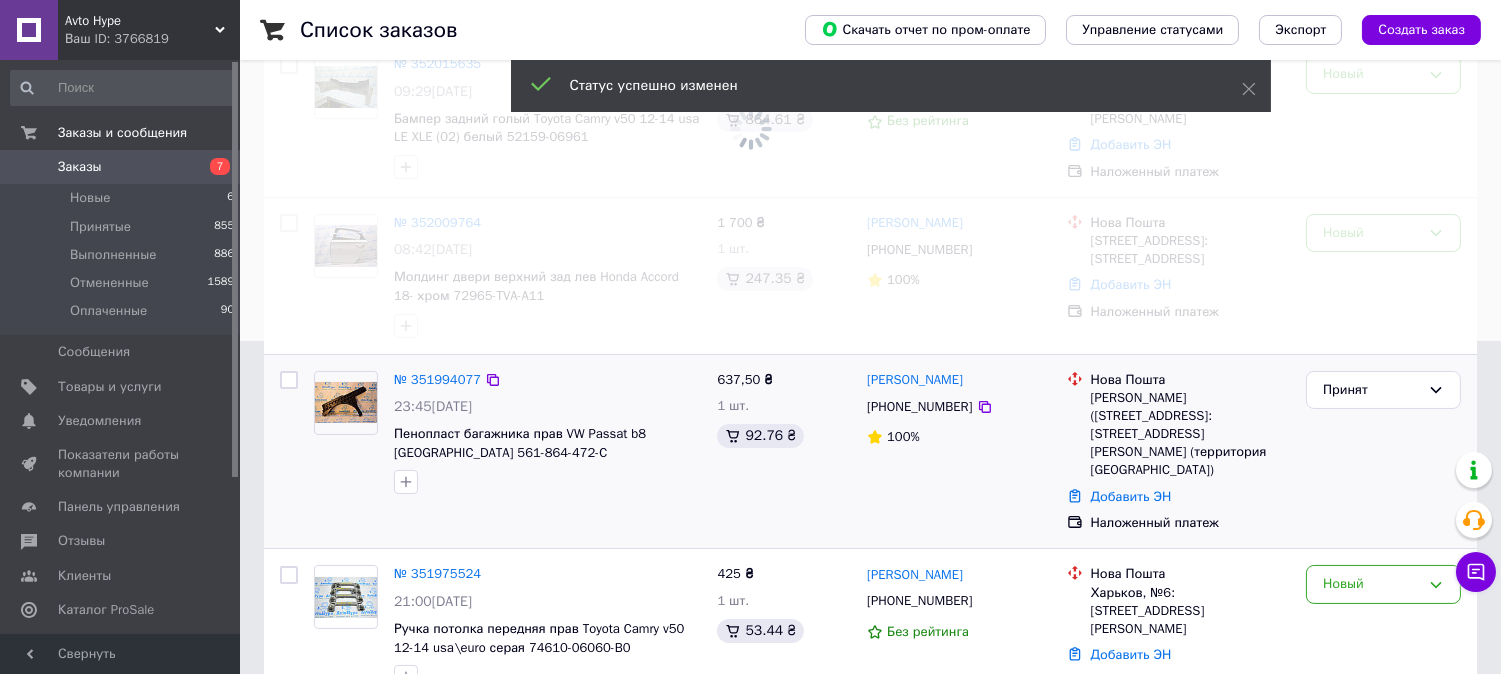 click on "[PERSON_NAME] [PHONE_NUMBER] 100%" at bounding box center [959, 452] 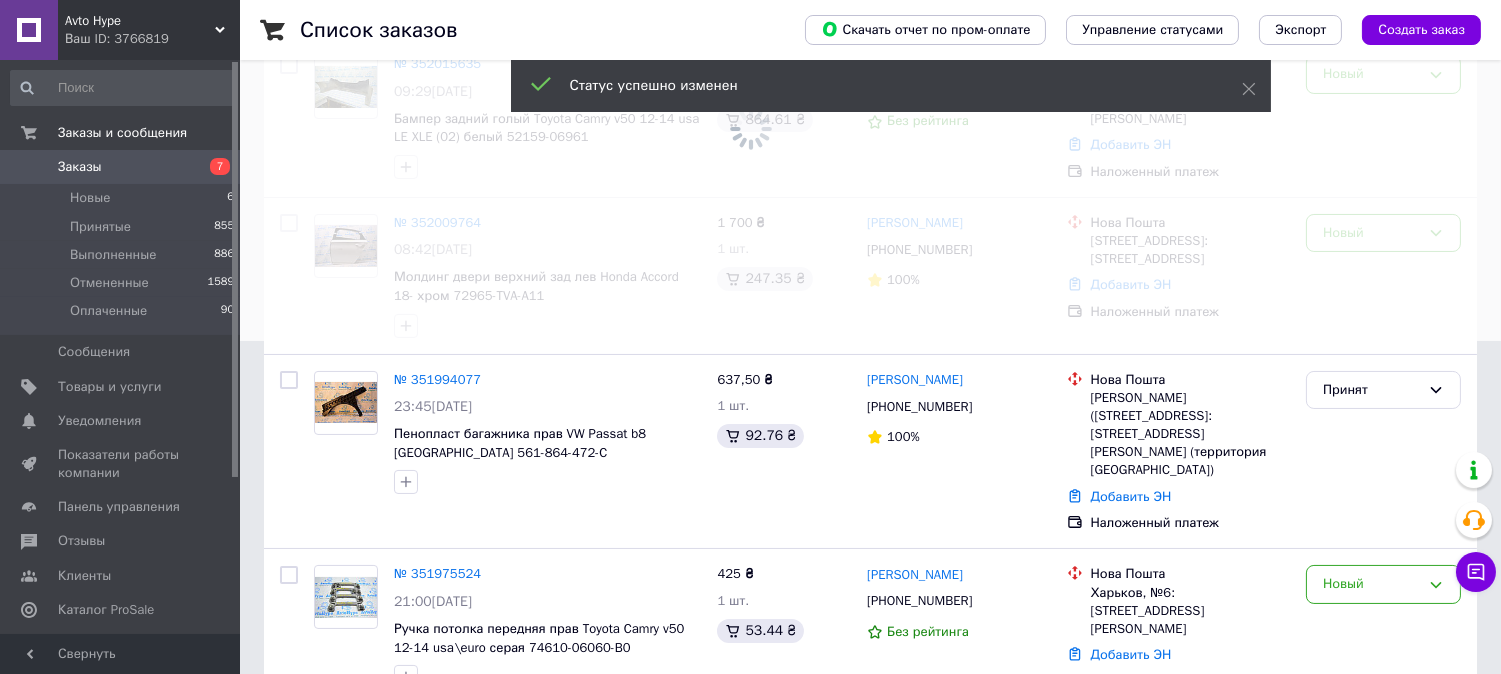 copy on "[PERSON_NAME]" 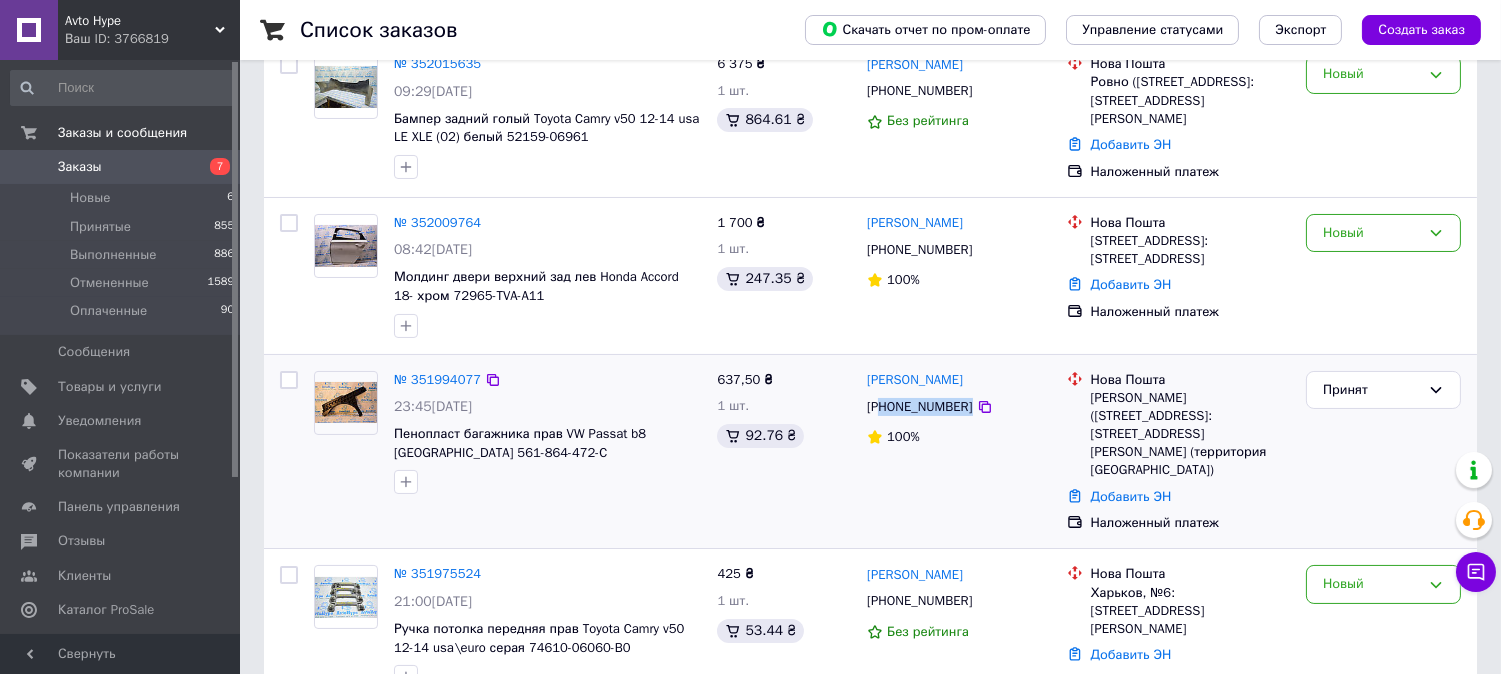 drag, startPoint x: 885, startPoint y: 408, endPoint x: 981, endPoint y: 395, distance: 96.87621 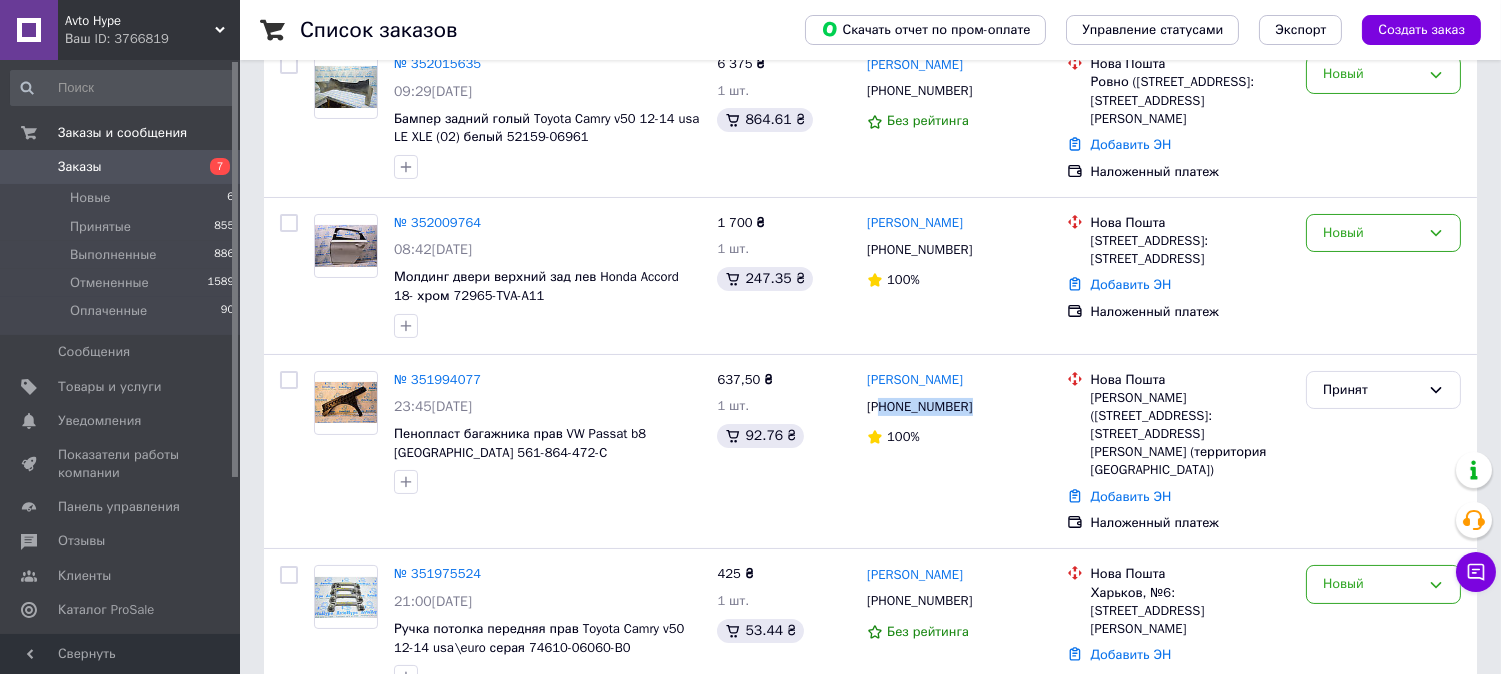 copy on "80990903341" 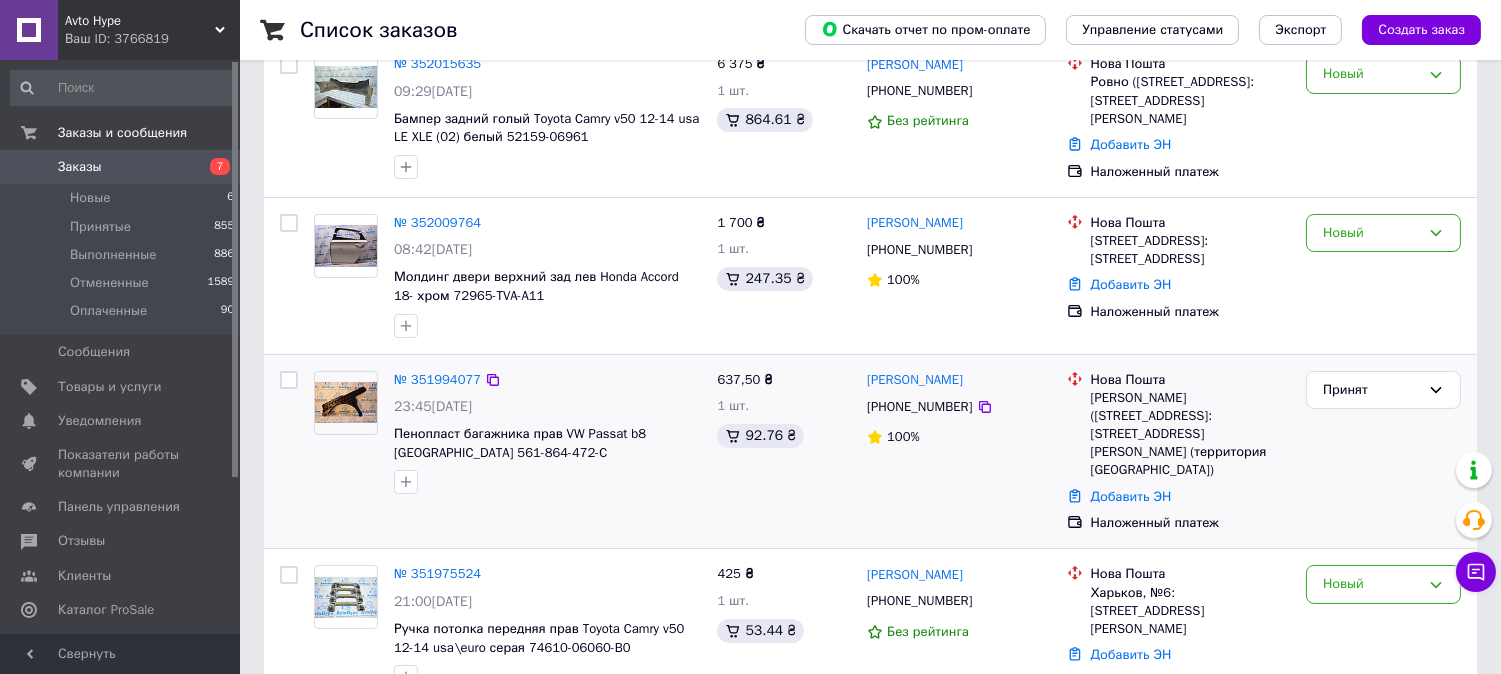 click on "[PERSON_NAME] ([STREET_ADDRESS]: [STREET_ADDRESS][PERSON_NAME] (территория [GEOGRAPHIC_DATA])" at bounding box center [1190, 434] 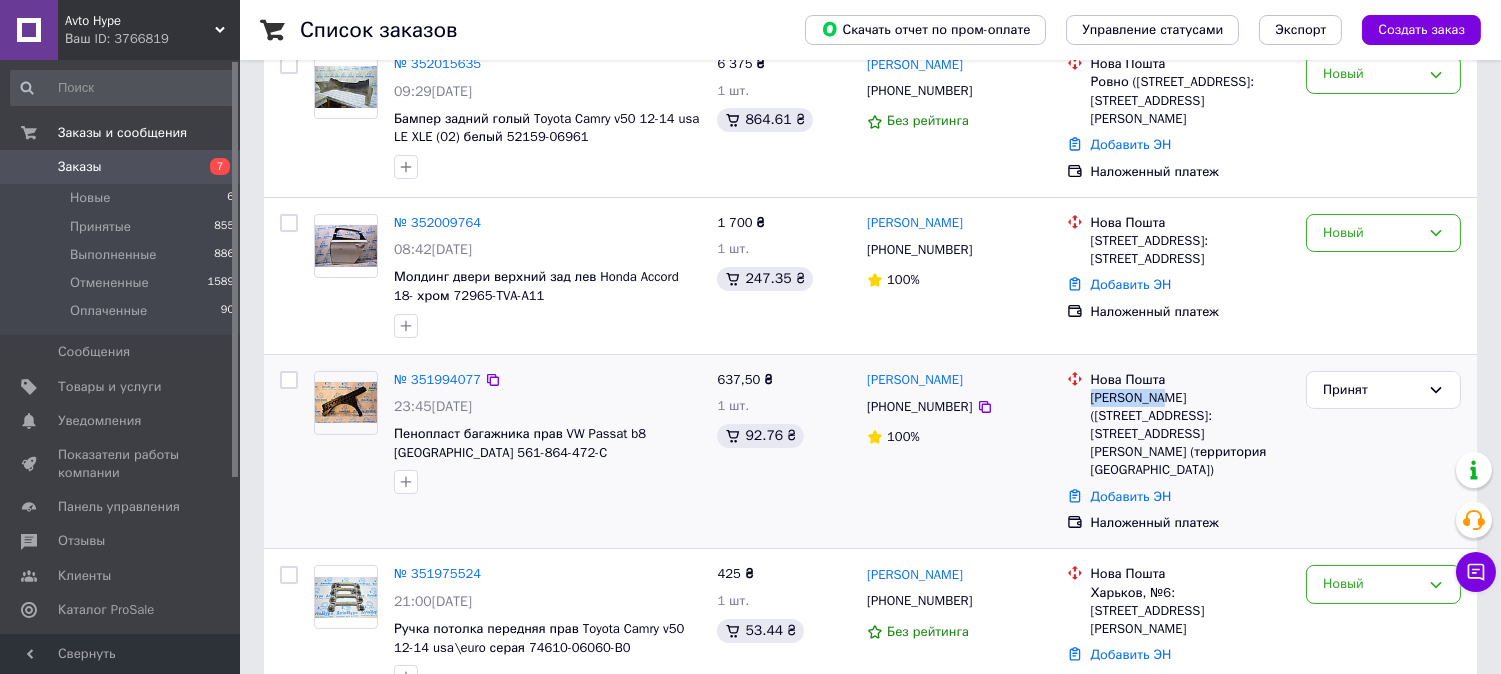 click on "[PERSON_NAME] ([STREET_ADDRESS]: [STREET_ADDRESS][PERSON_NAME] (территория [GEOGRAPHIC_DATA])" at bounding box center [1190, 434] 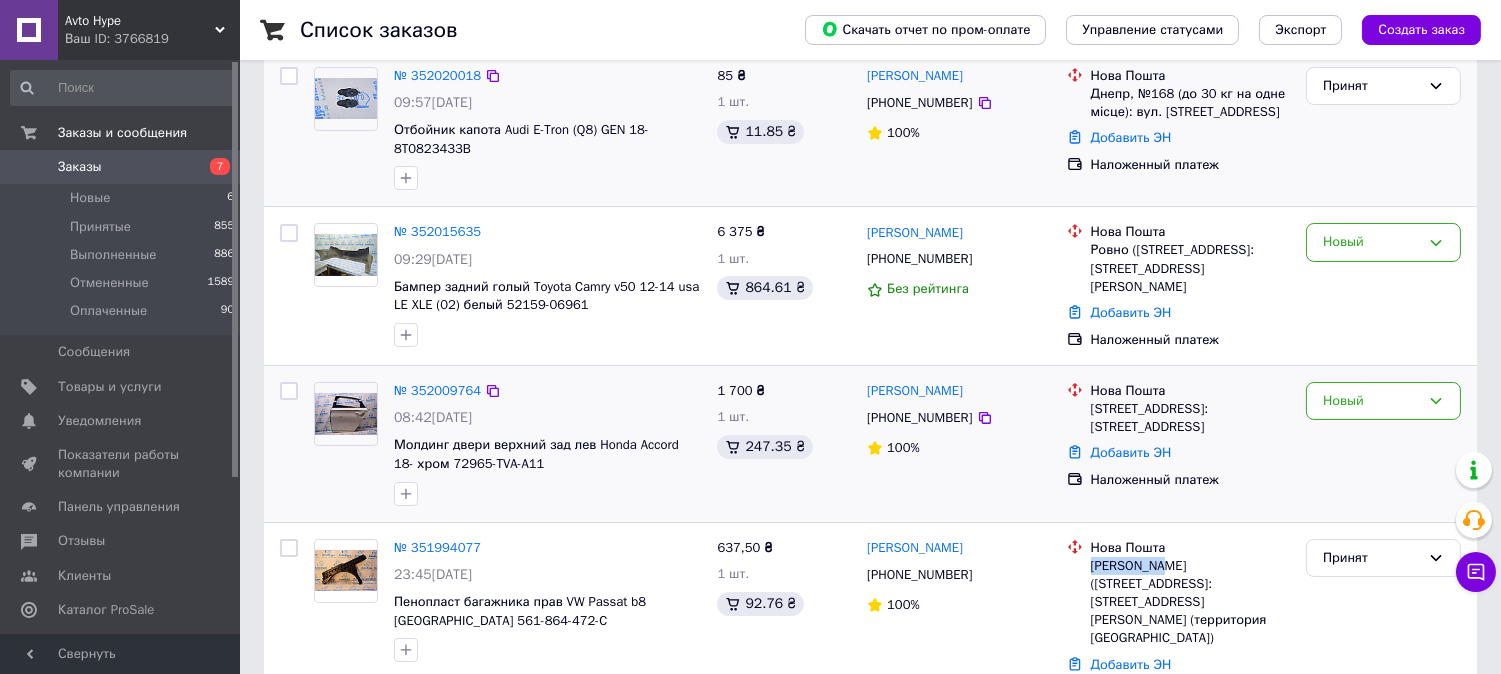 scroll, scrollTop: 111, scrollLeft: 0, axis: vertical 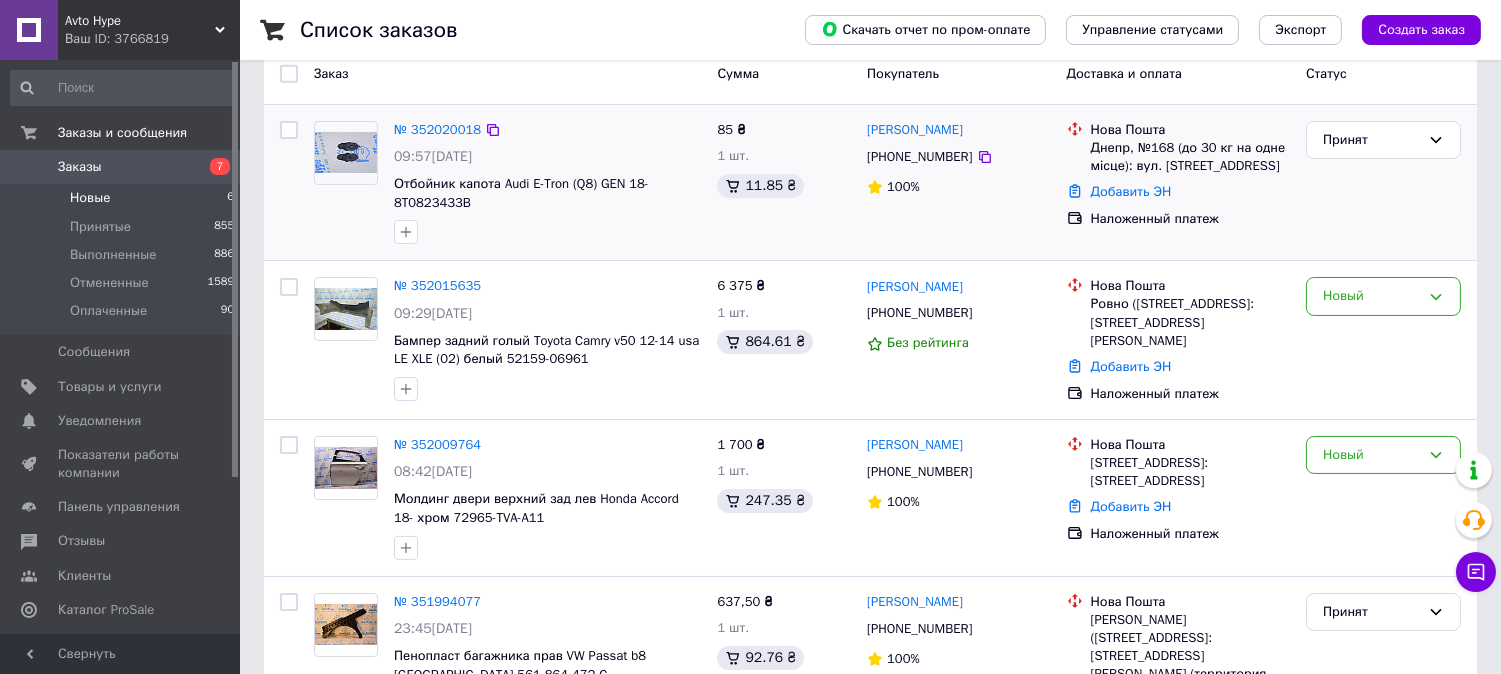 click on "Новые 6" at bounding box center (123, 198) 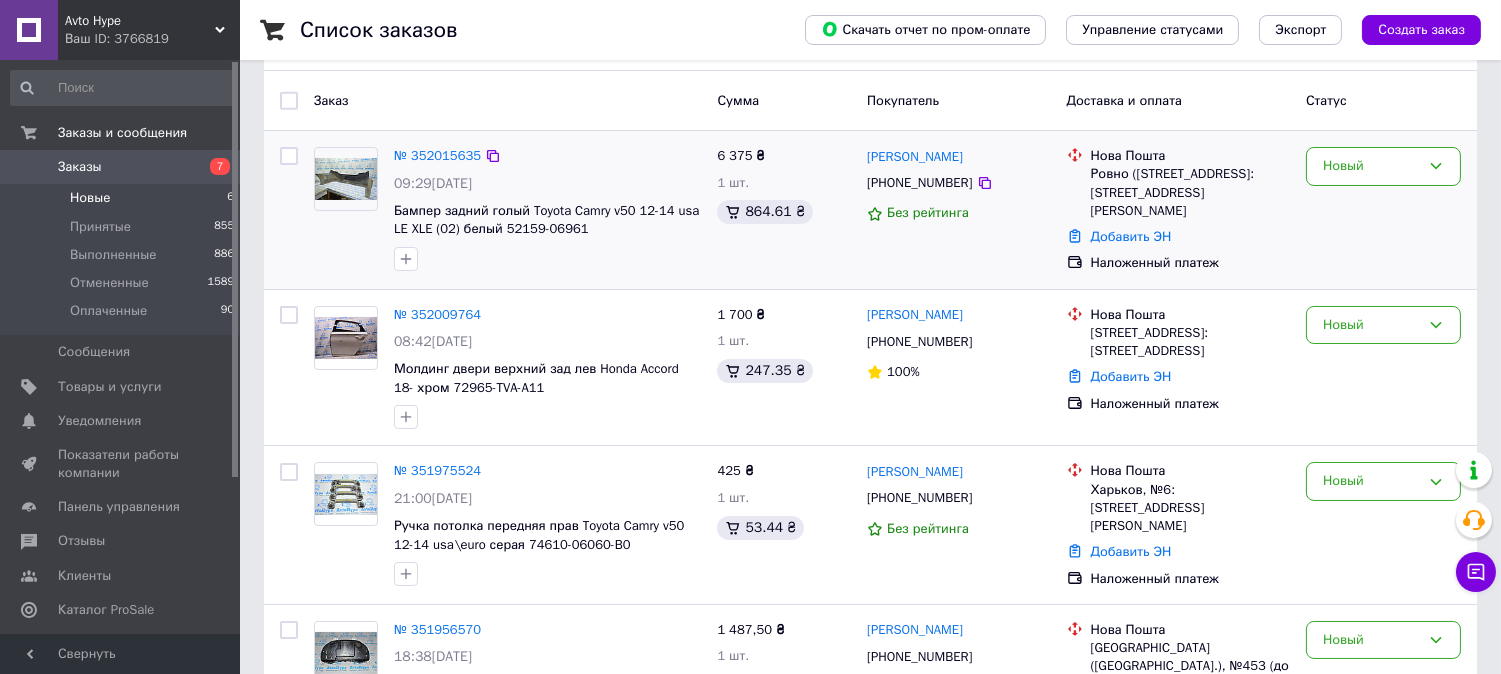 scroll, scrollTop: 263, scrollLeft: 0, axis: vertical 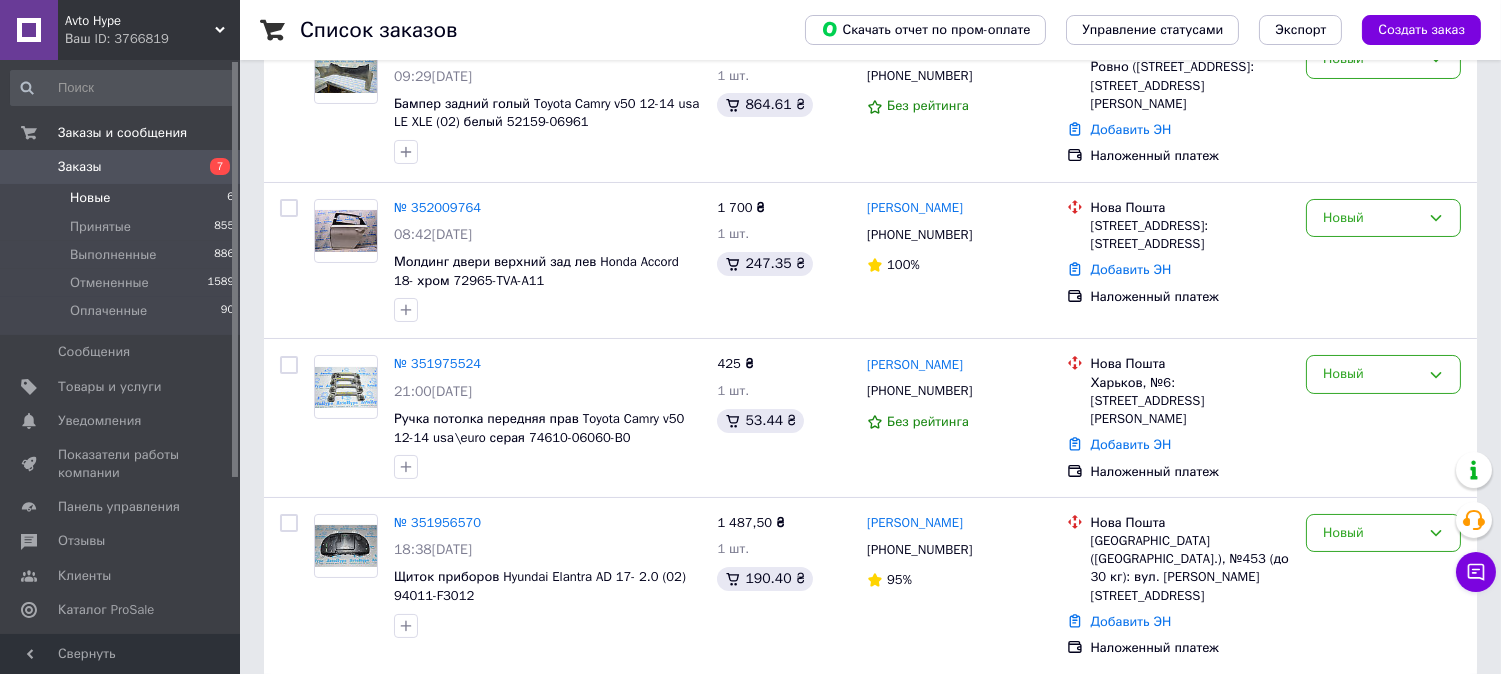 click on "Новые 6" at bounding box center (123, 198) 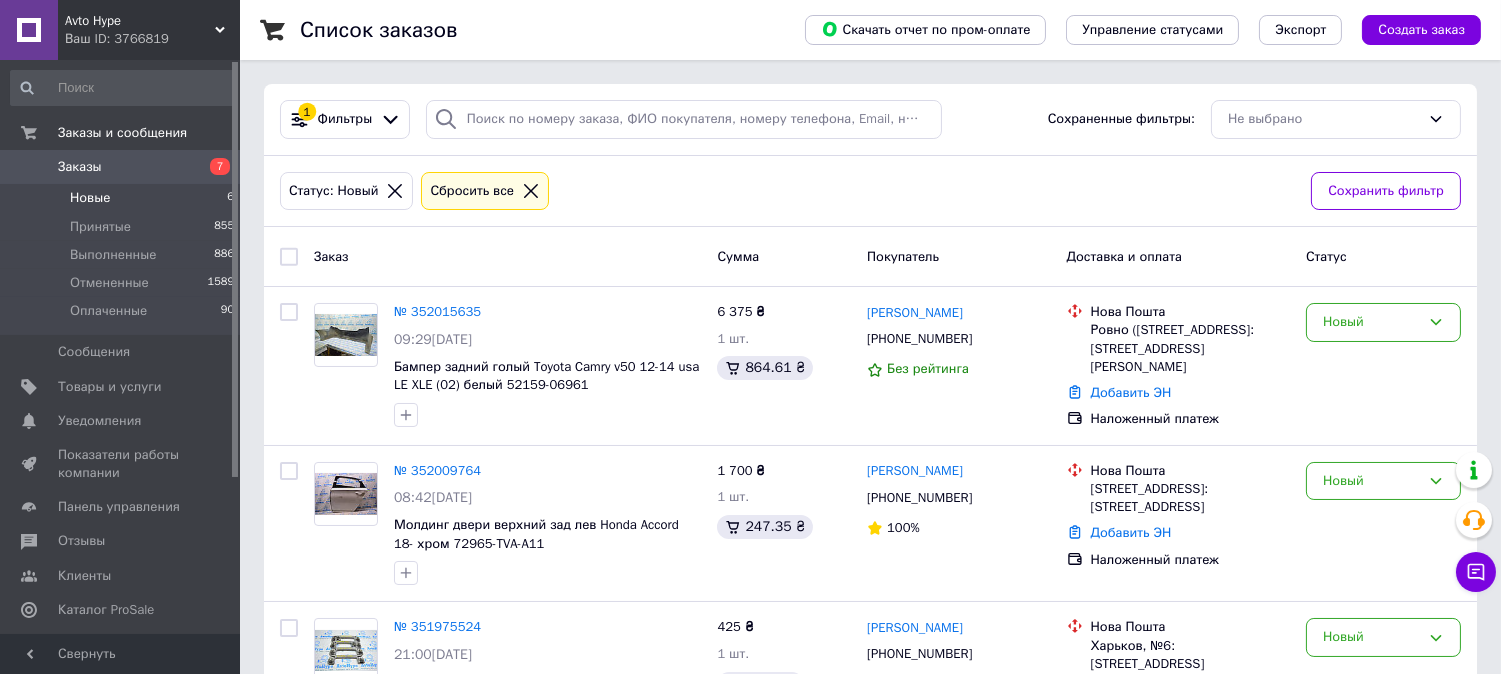 click on "Новые 6" at bounding box center [123, 198] 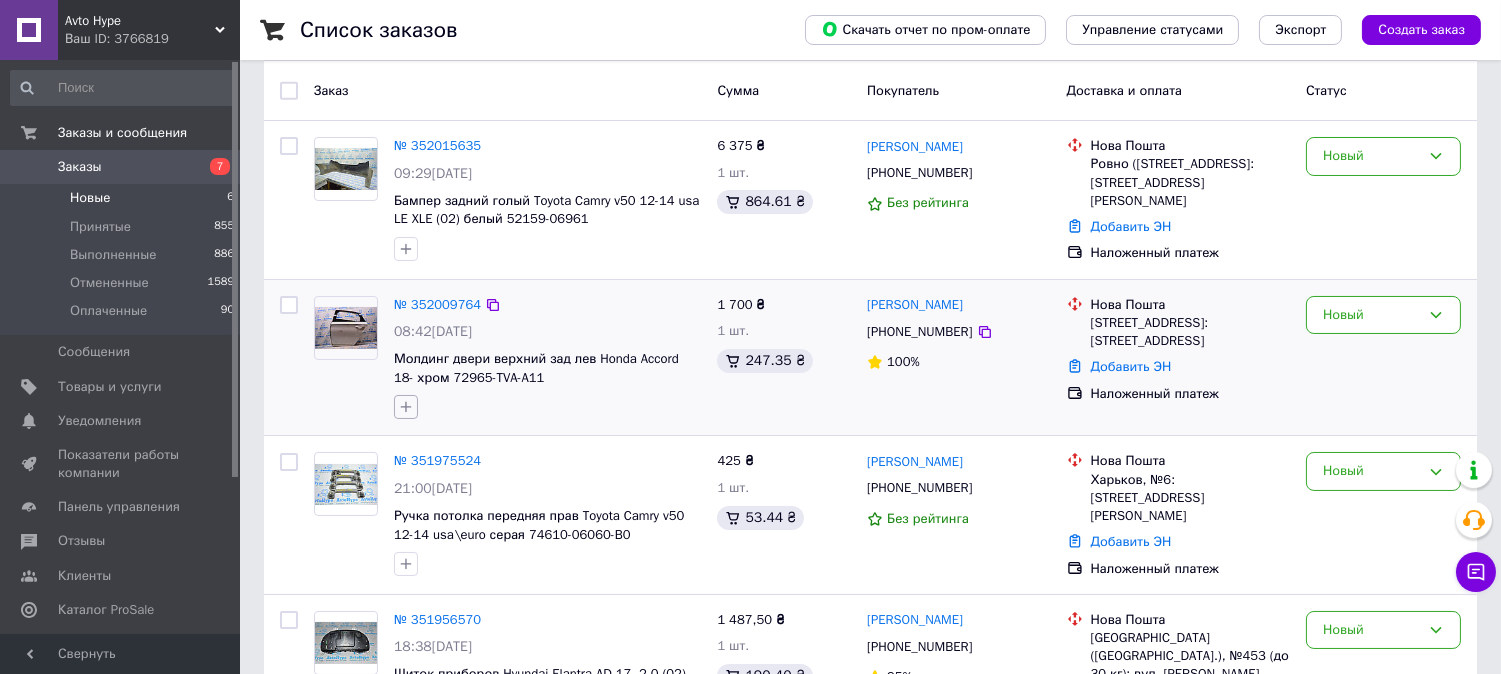 scroll, scrollTop: 263, scrollLeft: 0, axis: vertical 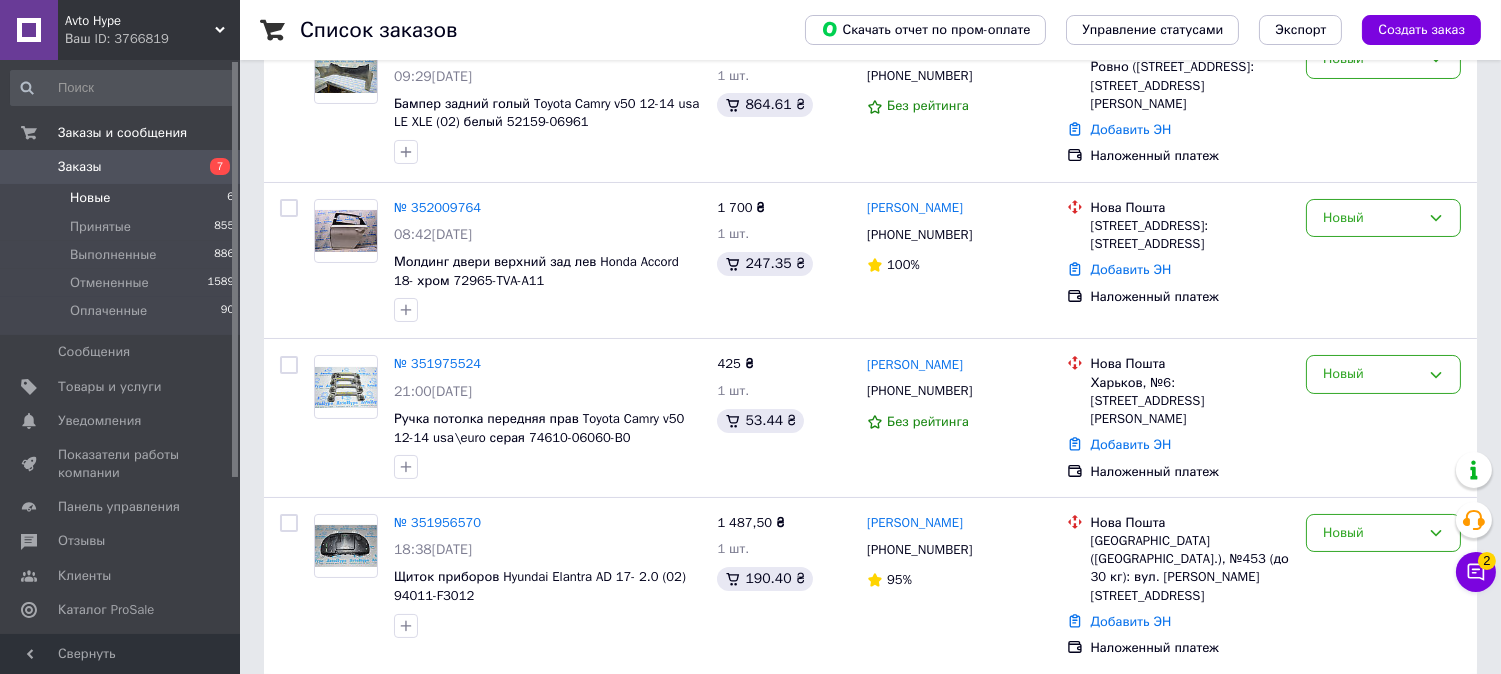 click on "Новые 6" at bounding box center [123, 198] 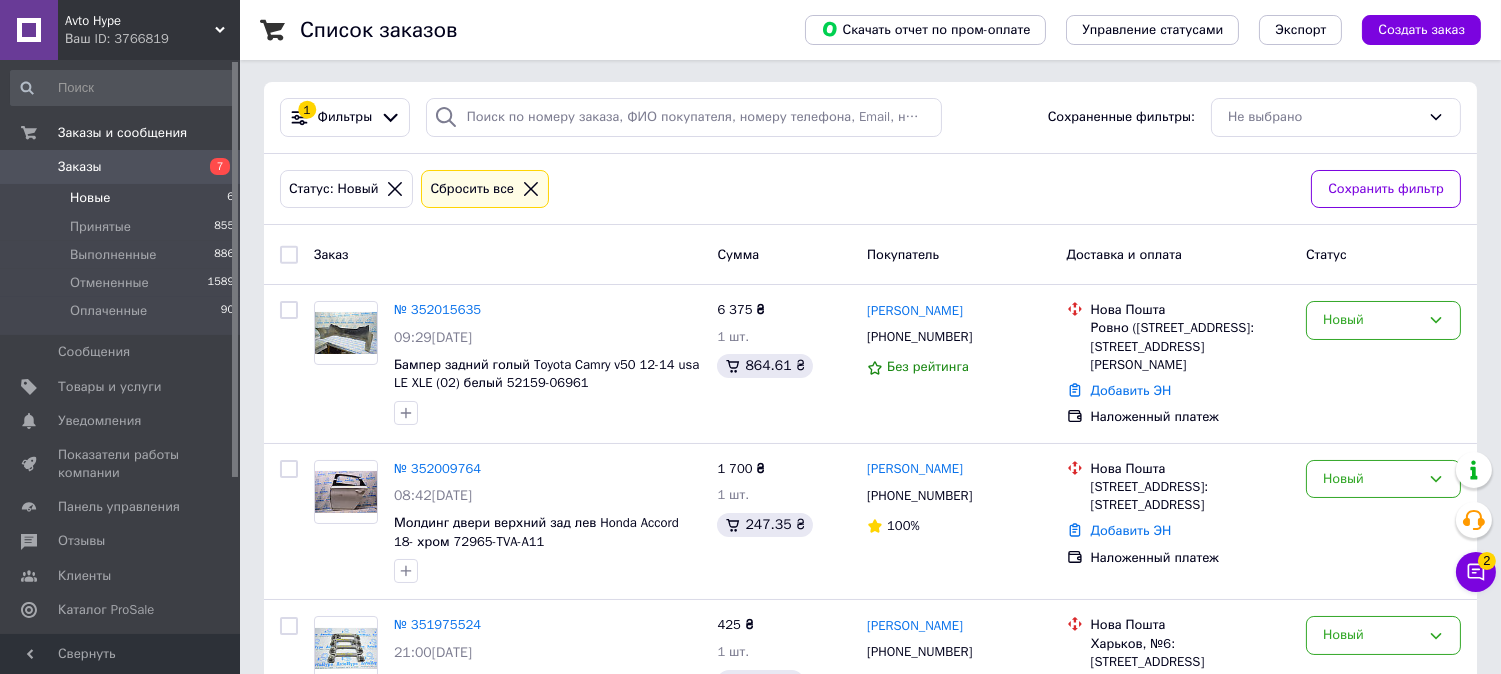 scroll, scrollTop: 0, scrollLeft: 0, axis: both 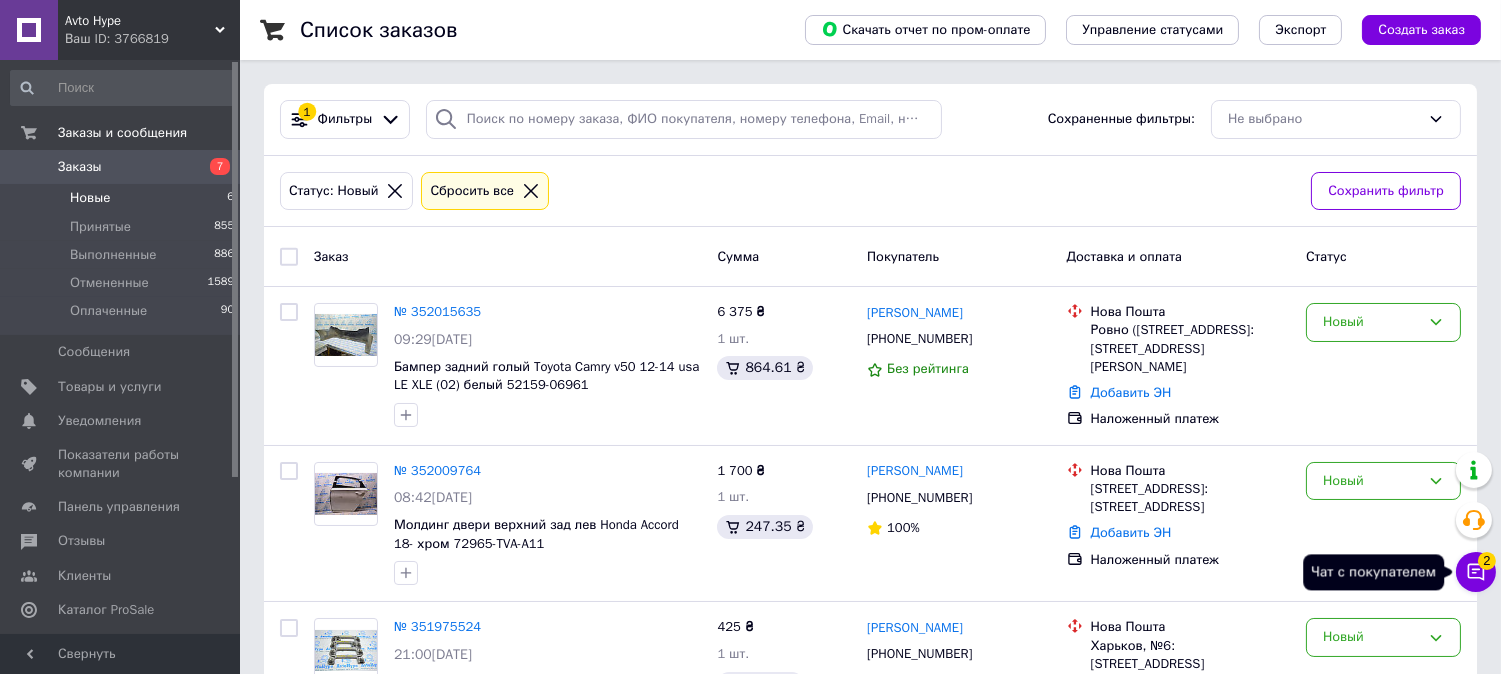 click 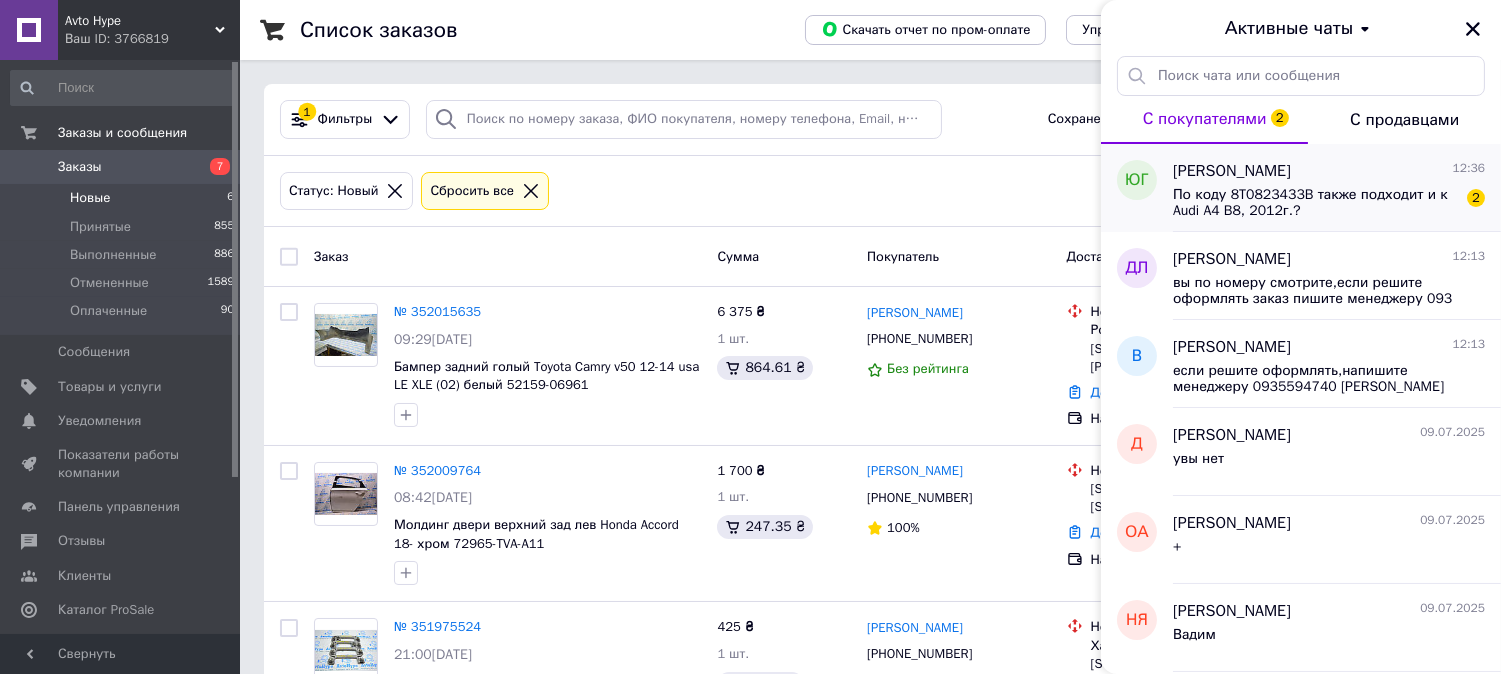 click on "По коду 8T0823433B также подходит и к Audi A4 B8, 2012г.?" at bounding box center (1315, 203) 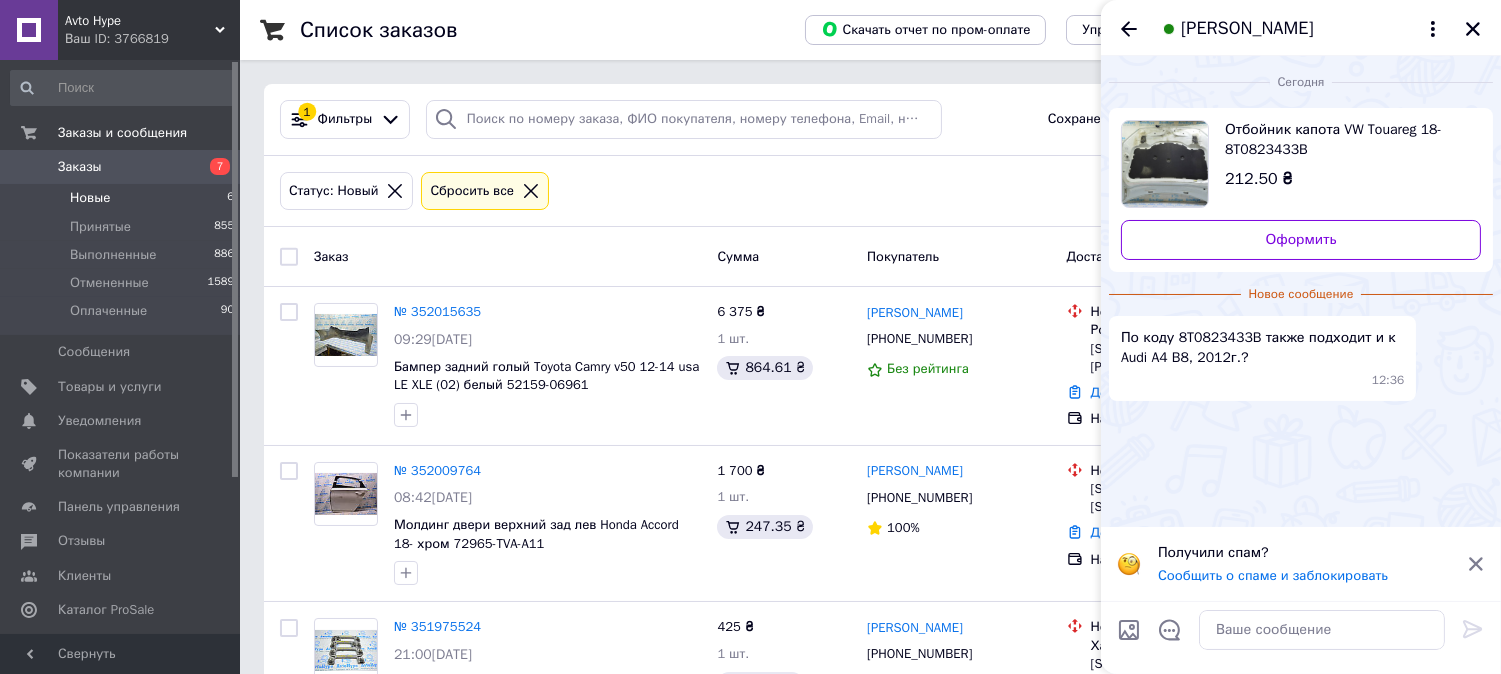 click on "По коду 8T0823433B также подходит и к Audi A4 B8, 2012г.?" at bounding box center [1262, 348] 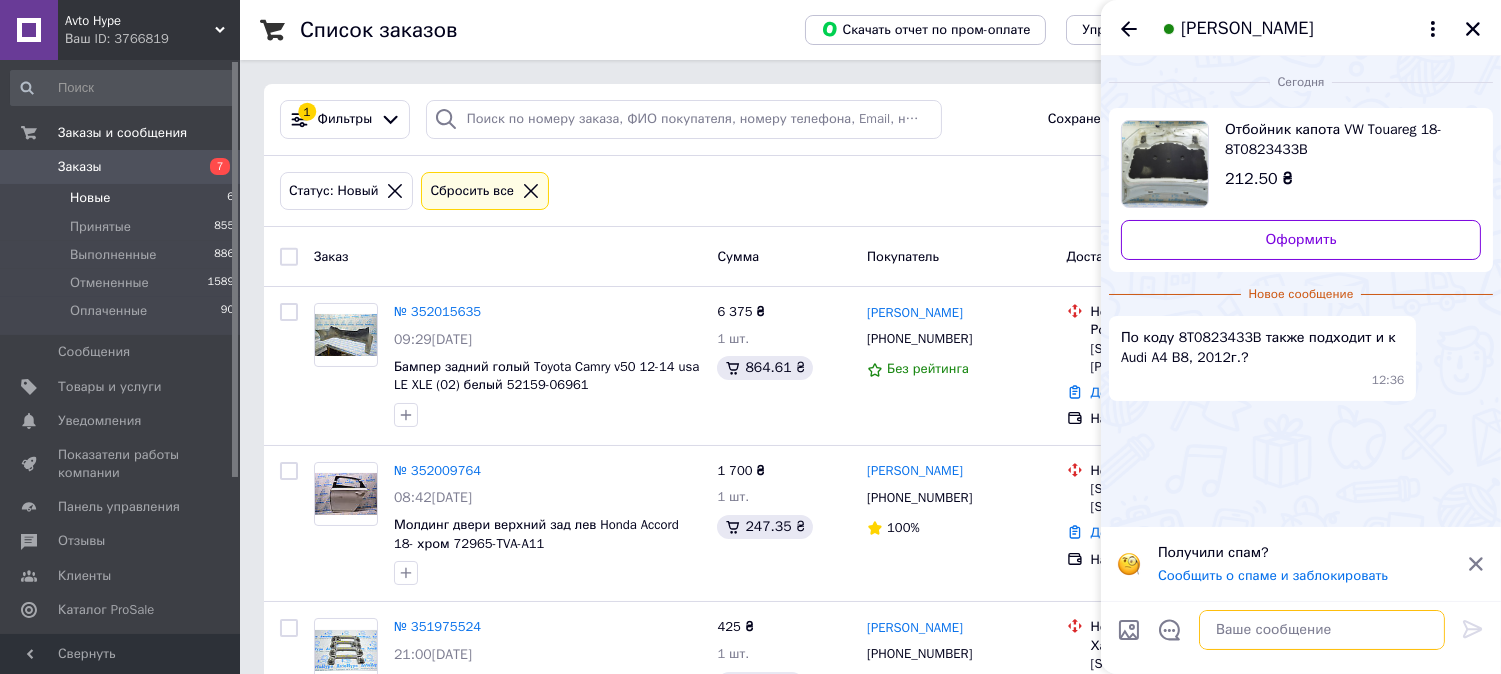 click at bounding box center (1322, 630) 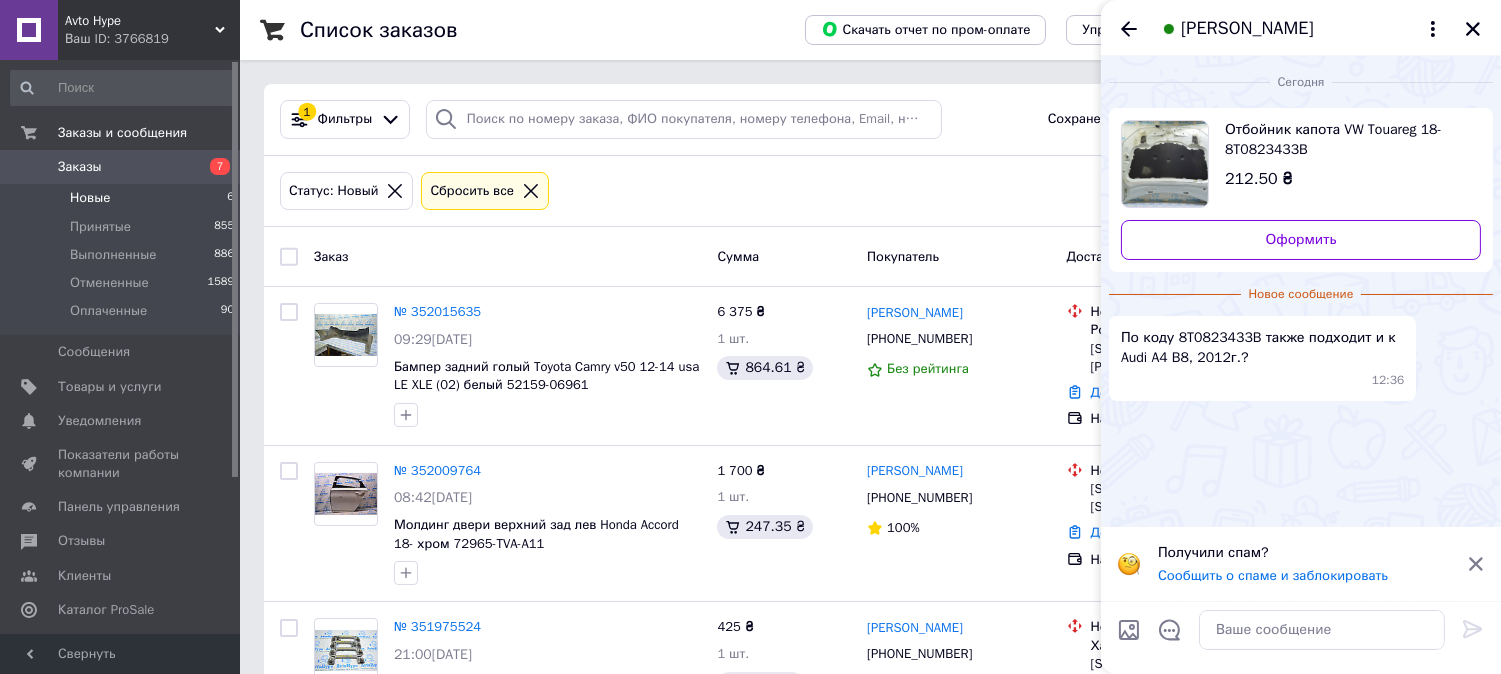 click on "По коду 8T0823433B также подходит и к Audi A4 B8, 2012г.?" at bounding box center [1262, 348] 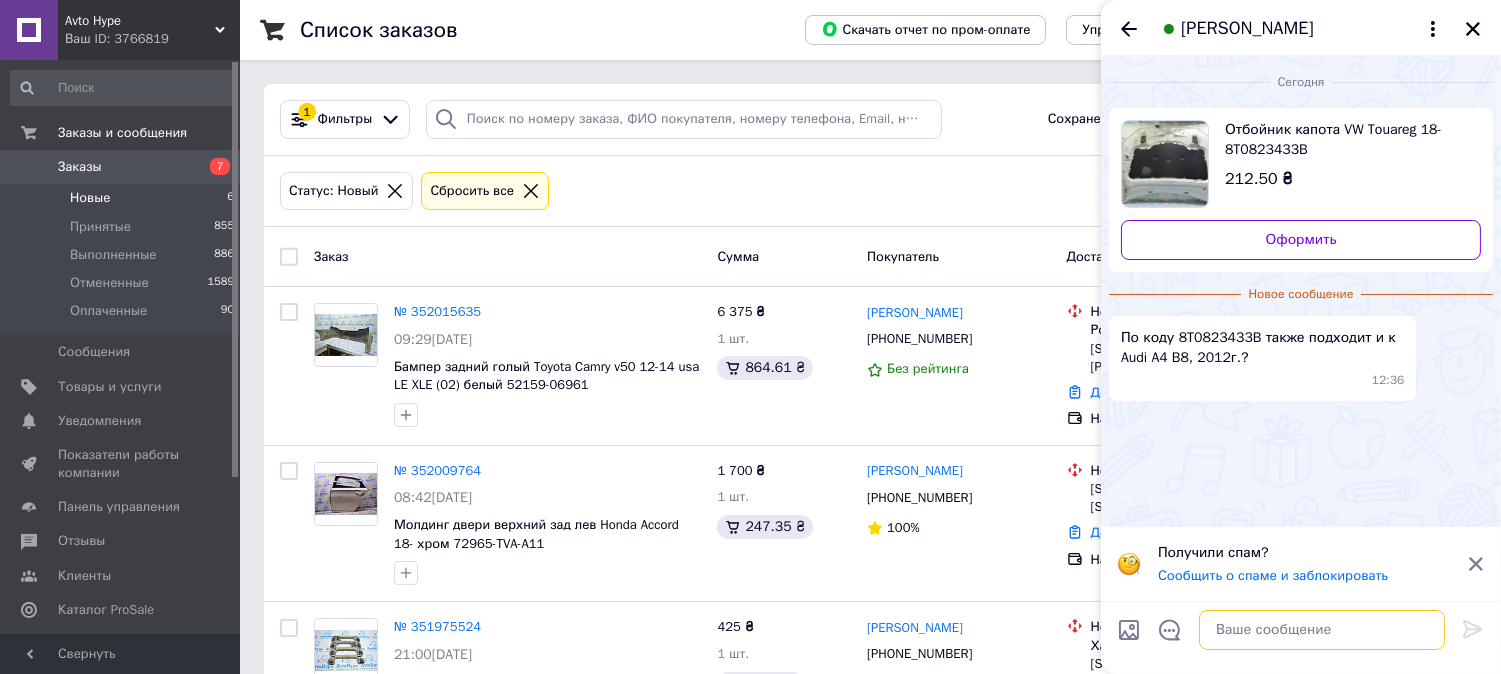 click at bounding box center [1322, 630] 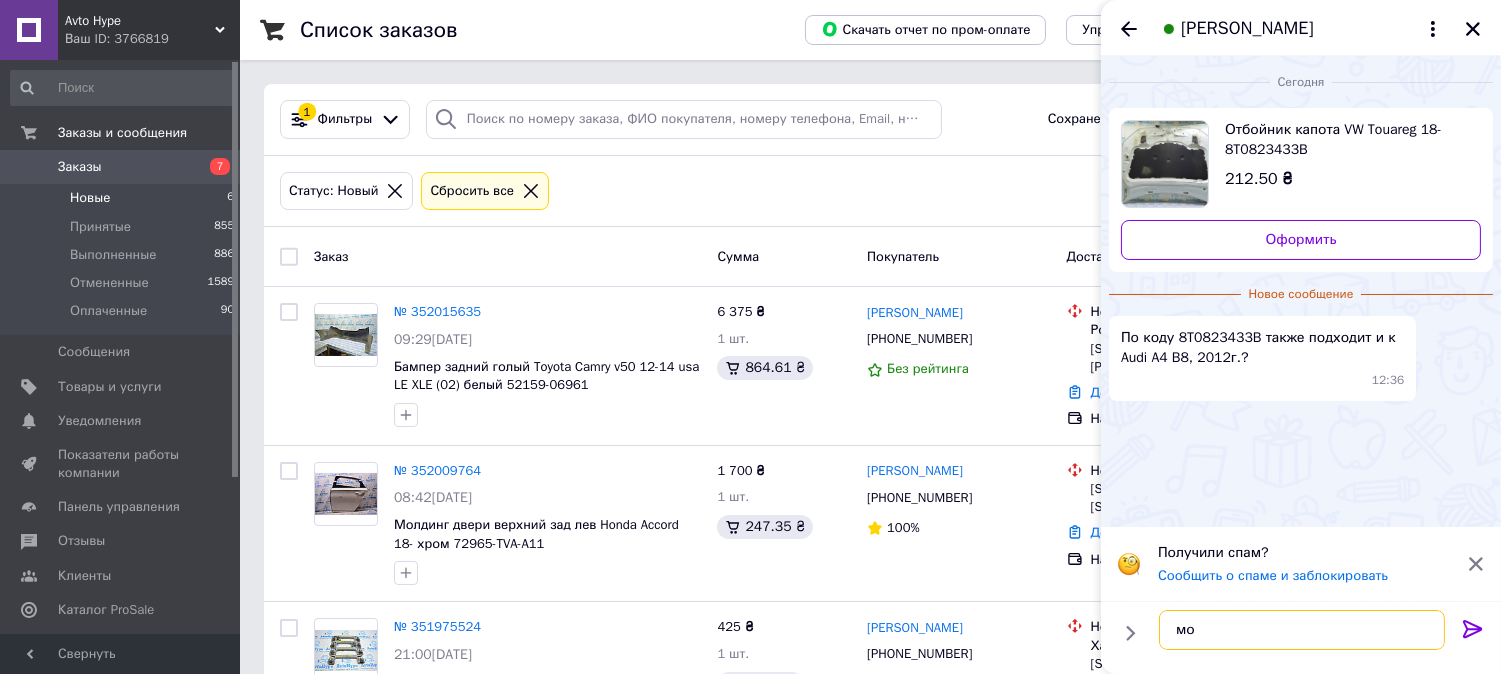 type on "м" 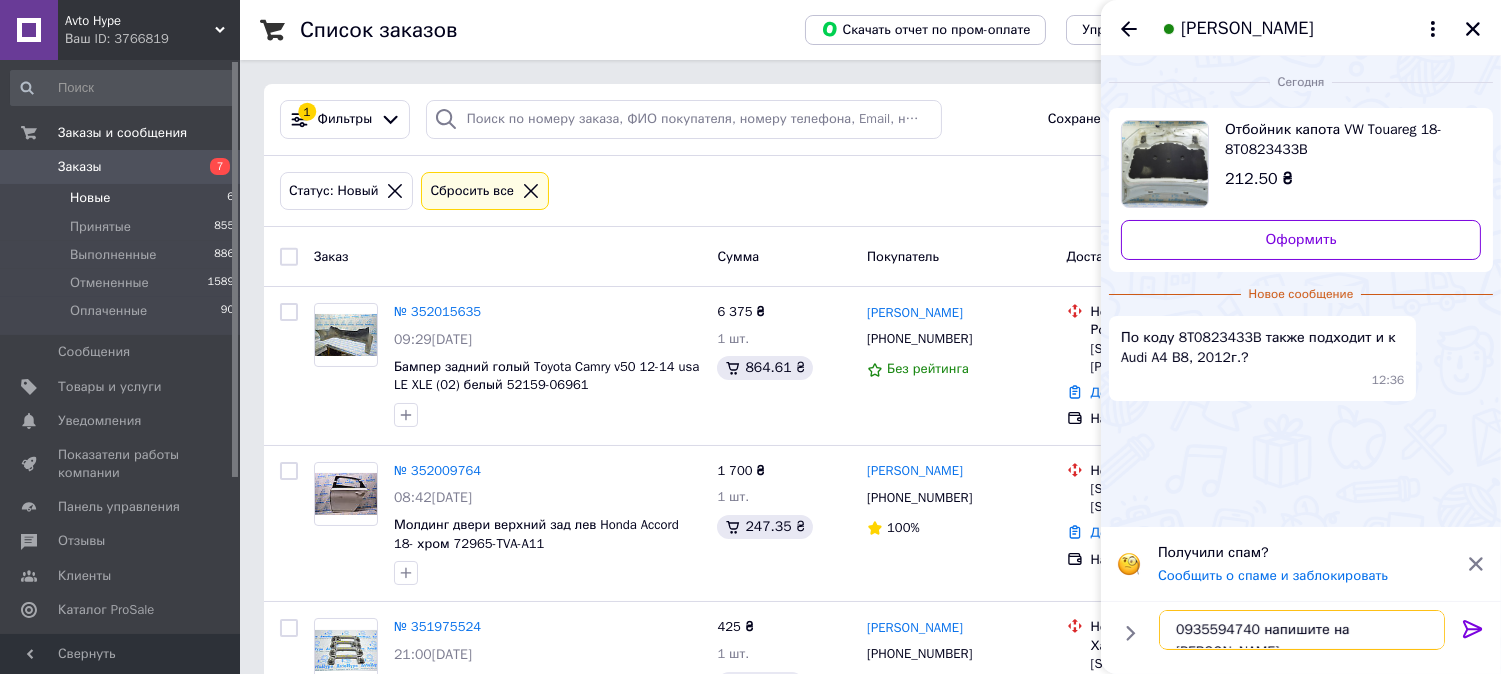 type on "0935594740 напишите на [PERSON_NAME]" 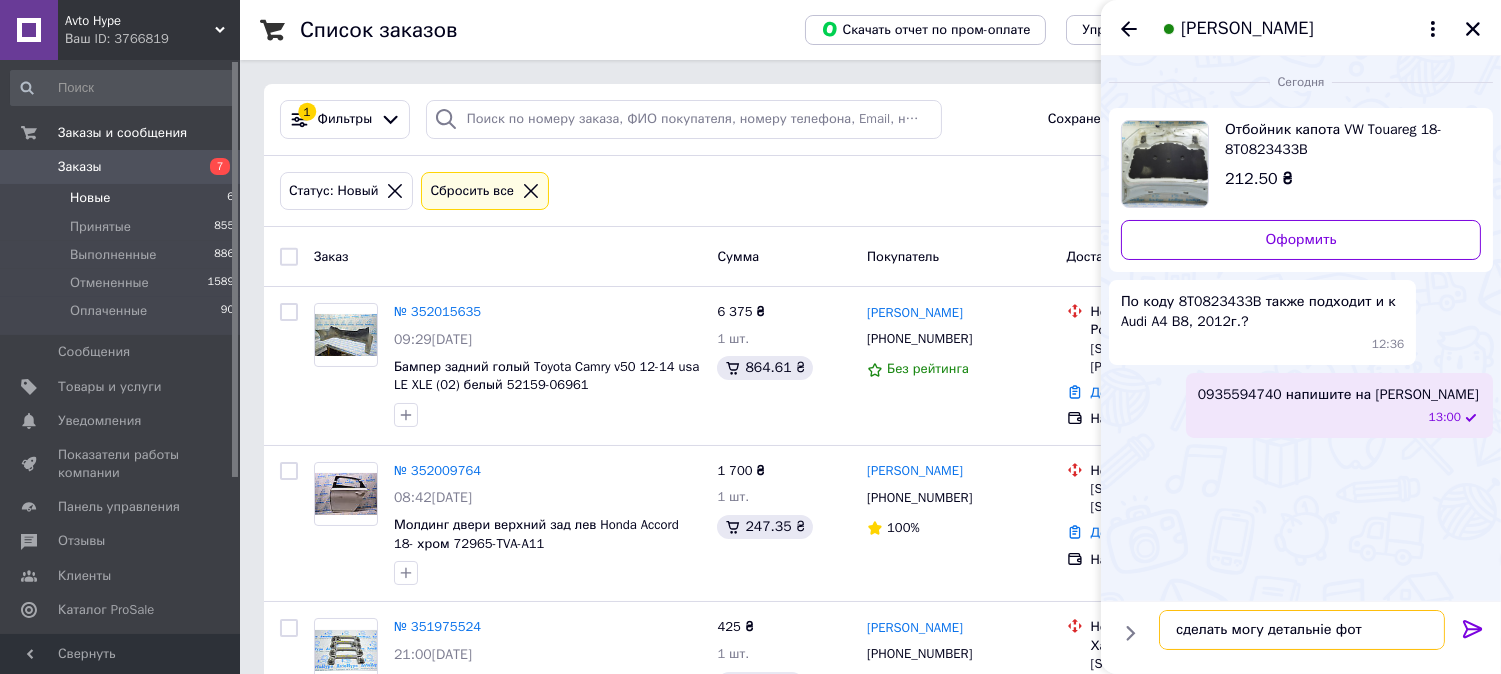 type on "сделать могу детальніе фото" 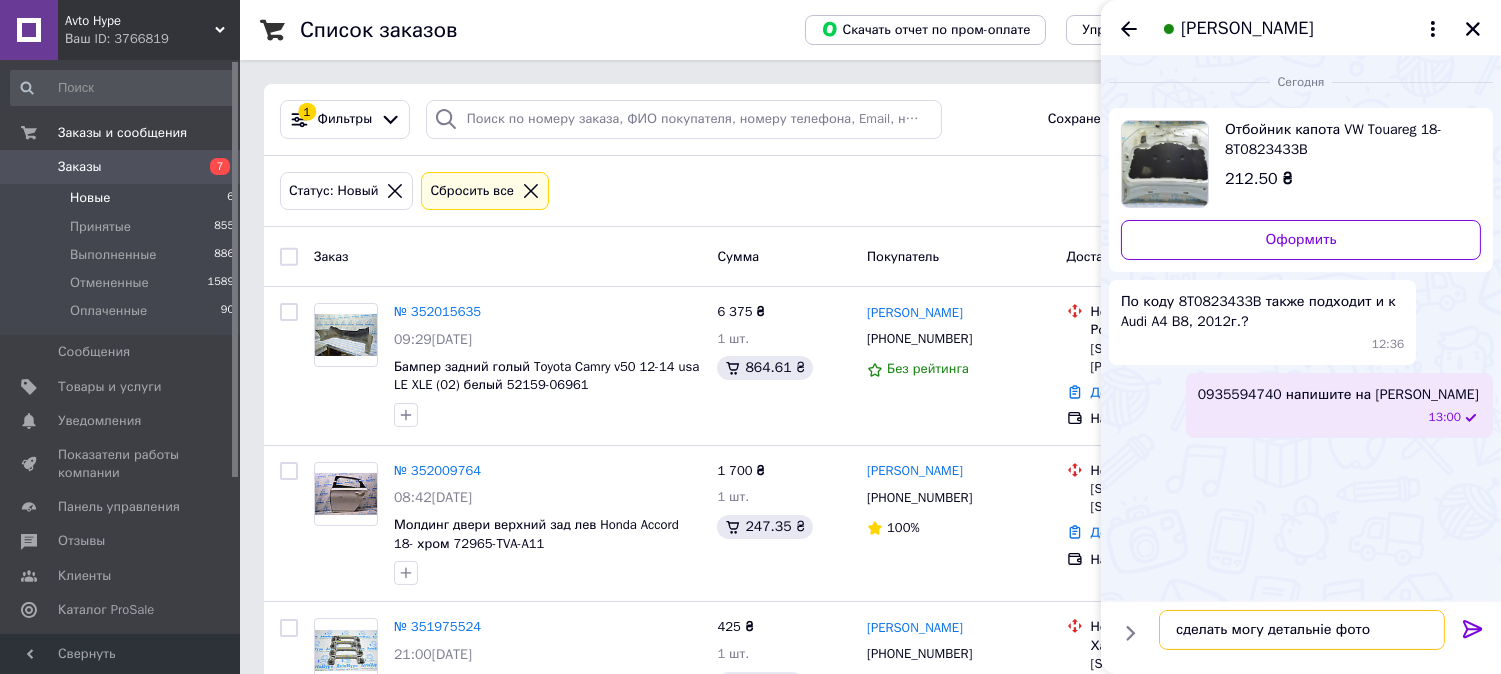 type 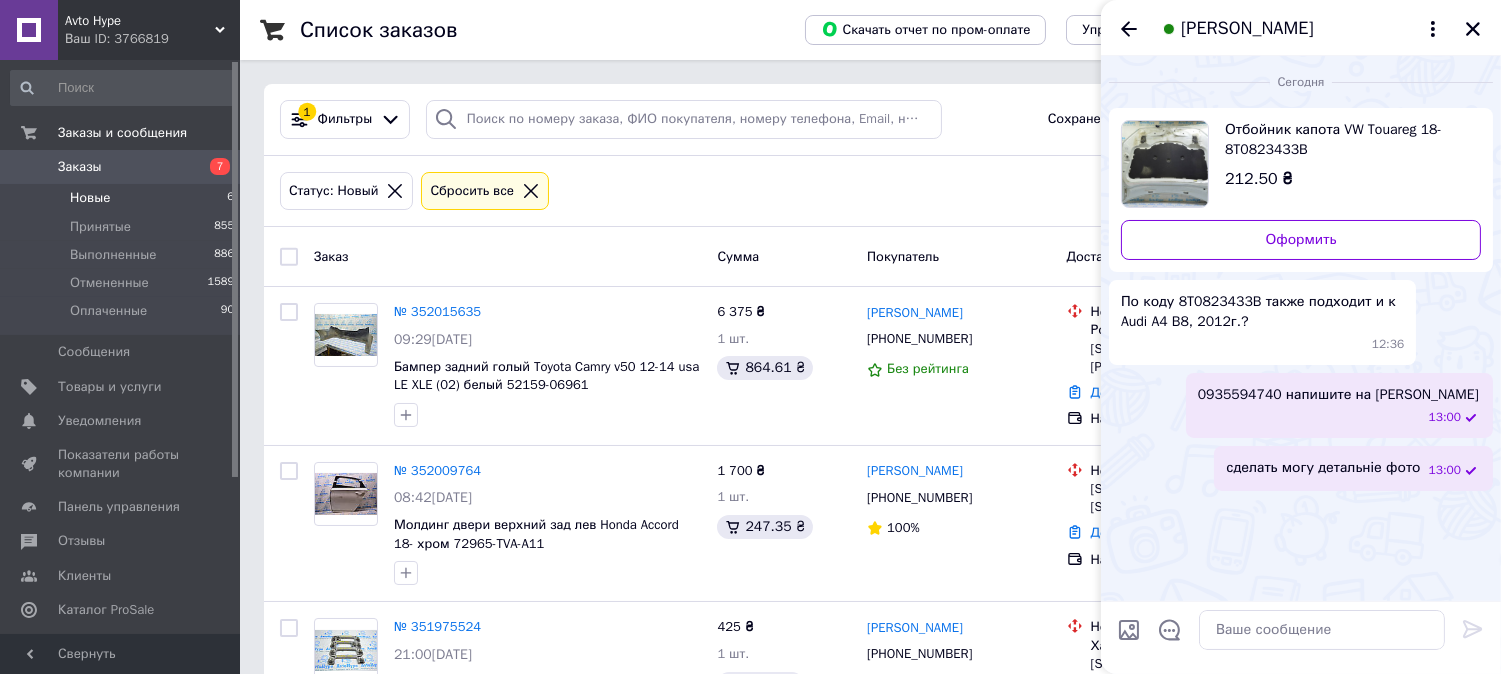 click on "Заказ" at bounding box center [507, 256] 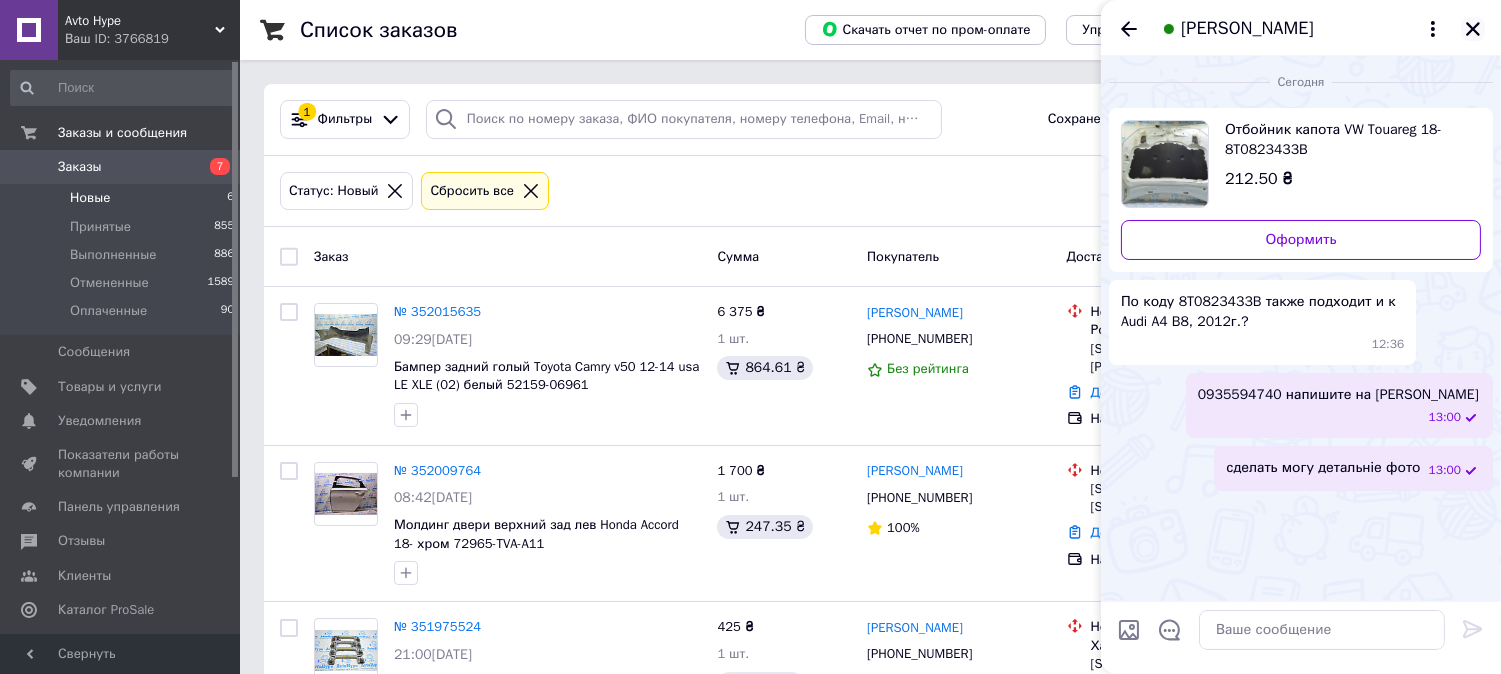 click 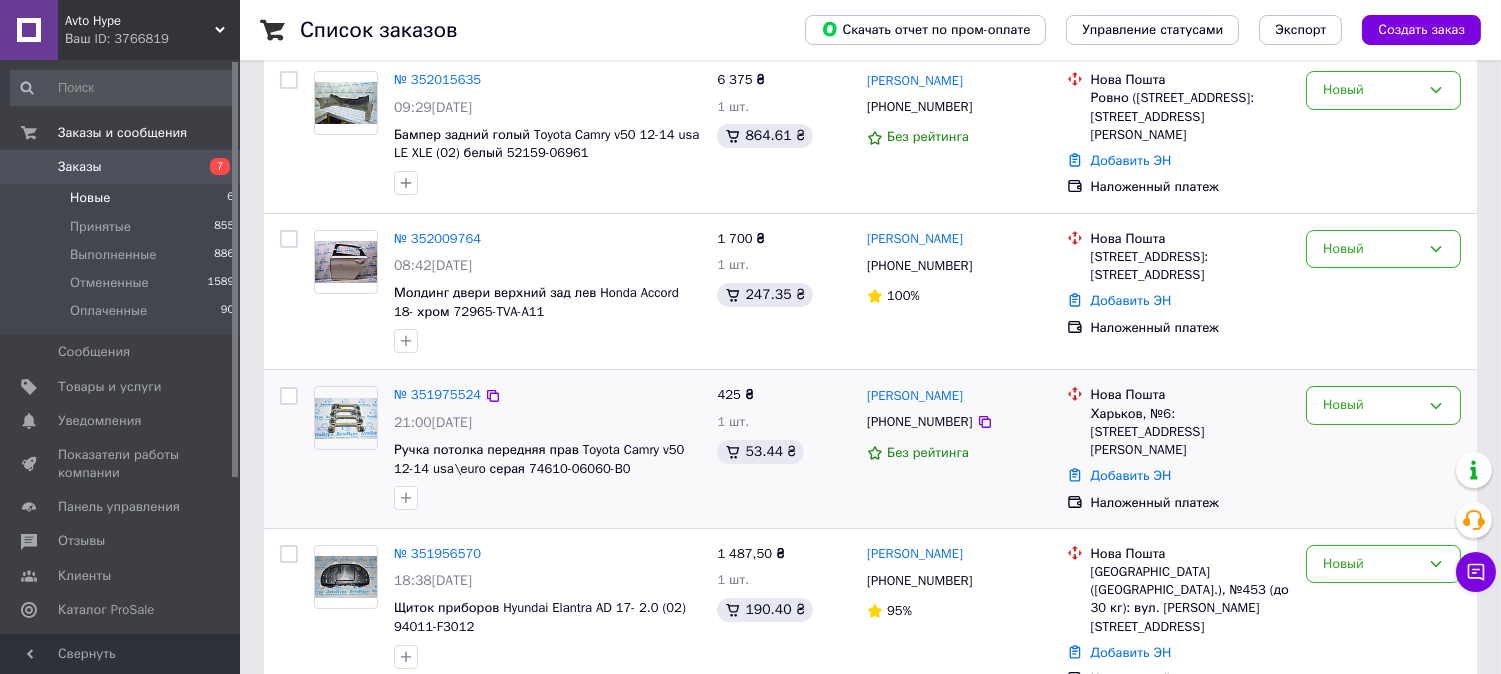 scroll, scrollTop: 263, scrollLeft: 0, axis: vertical 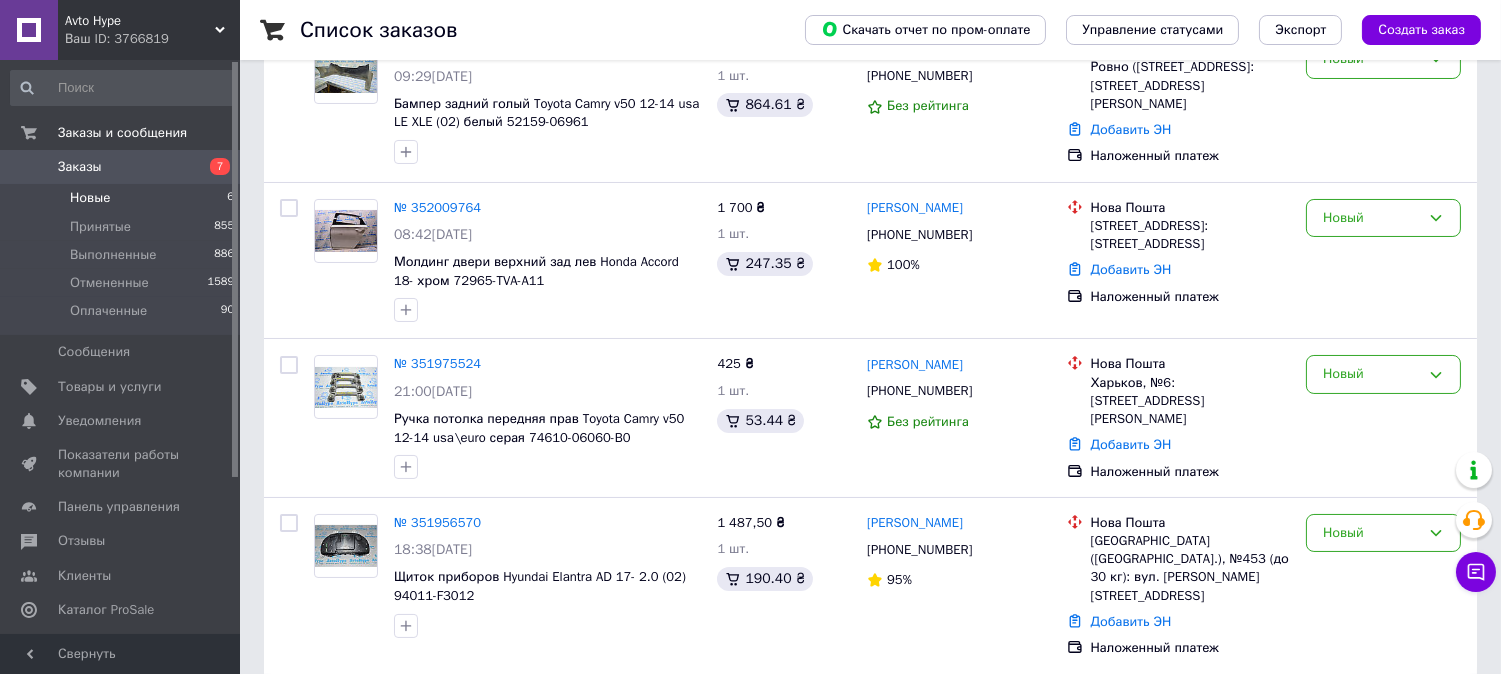 click on "Новые" at bounding box center (90, 198) 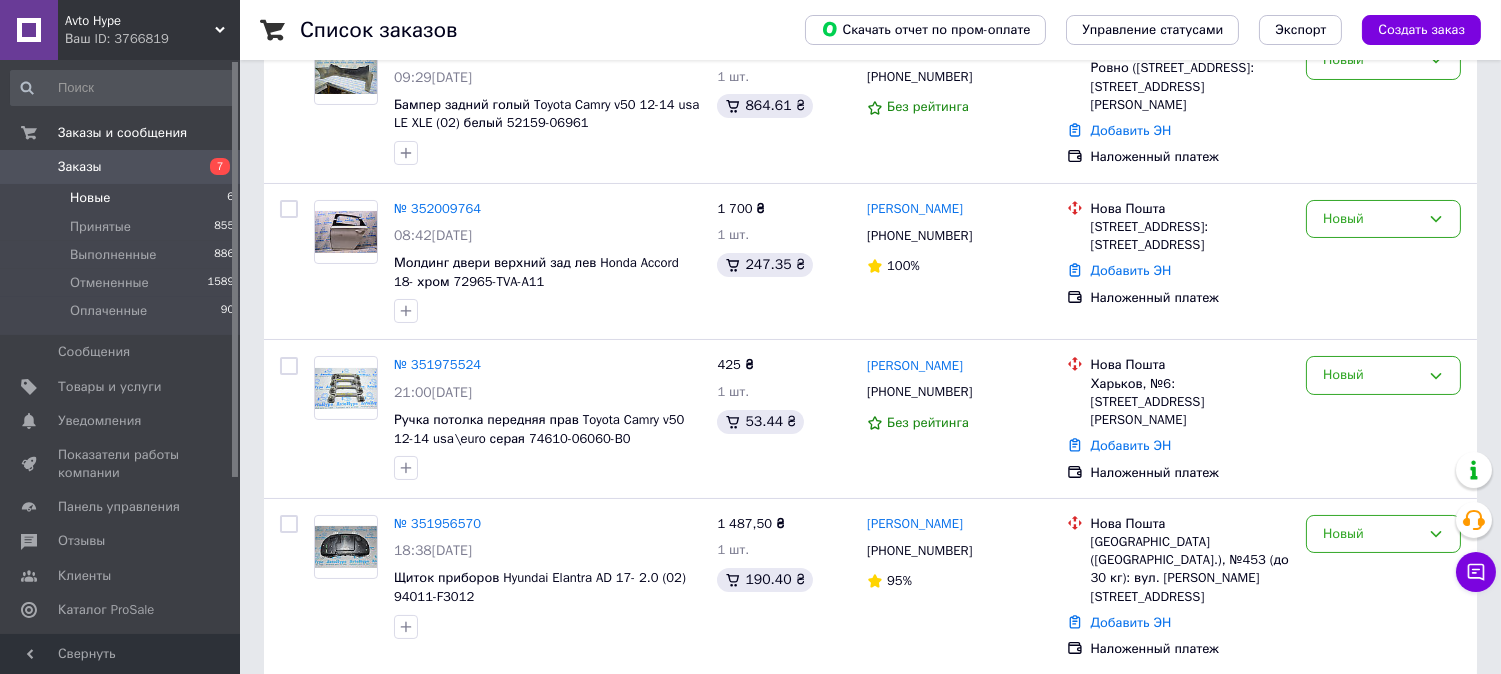 scroll, scrollTop: 263, scrollLeft: 0, axis: vertical 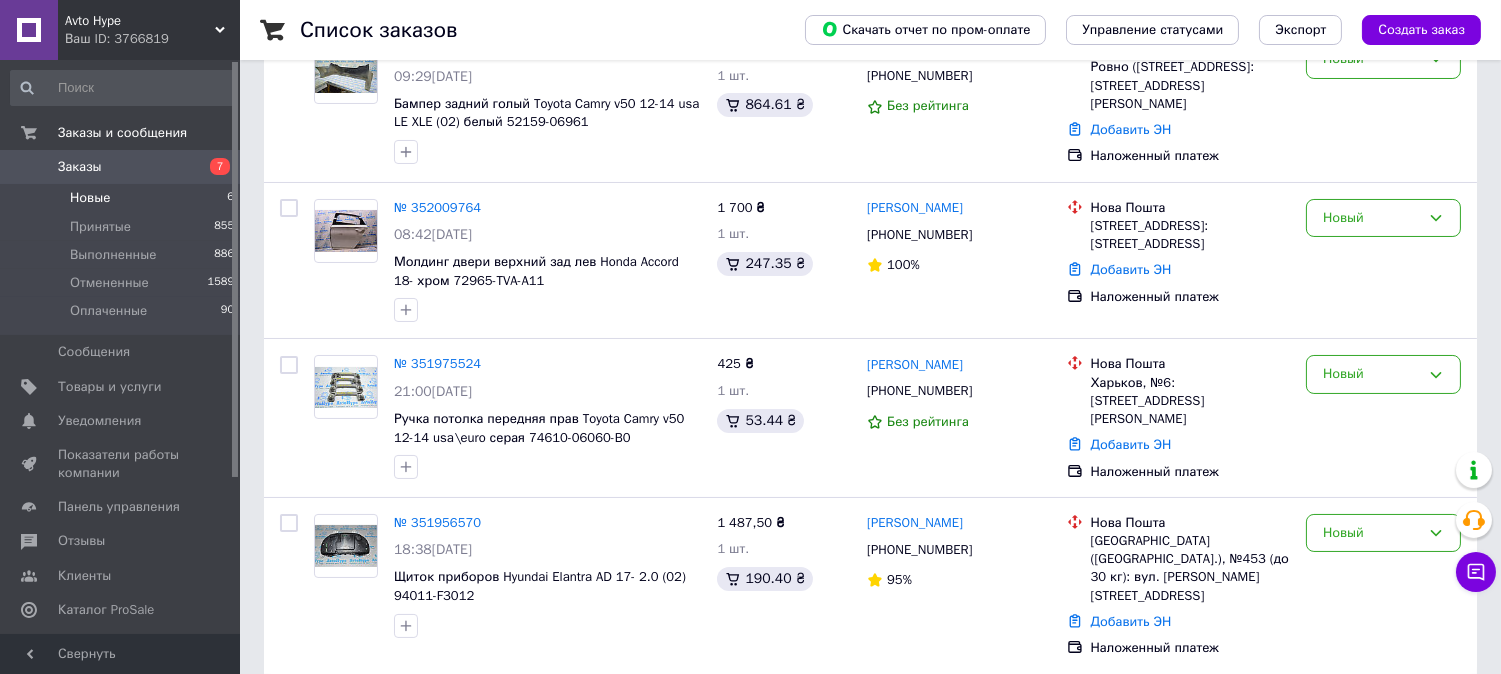 click on "Новые 6" at bounding box center [123, 198] 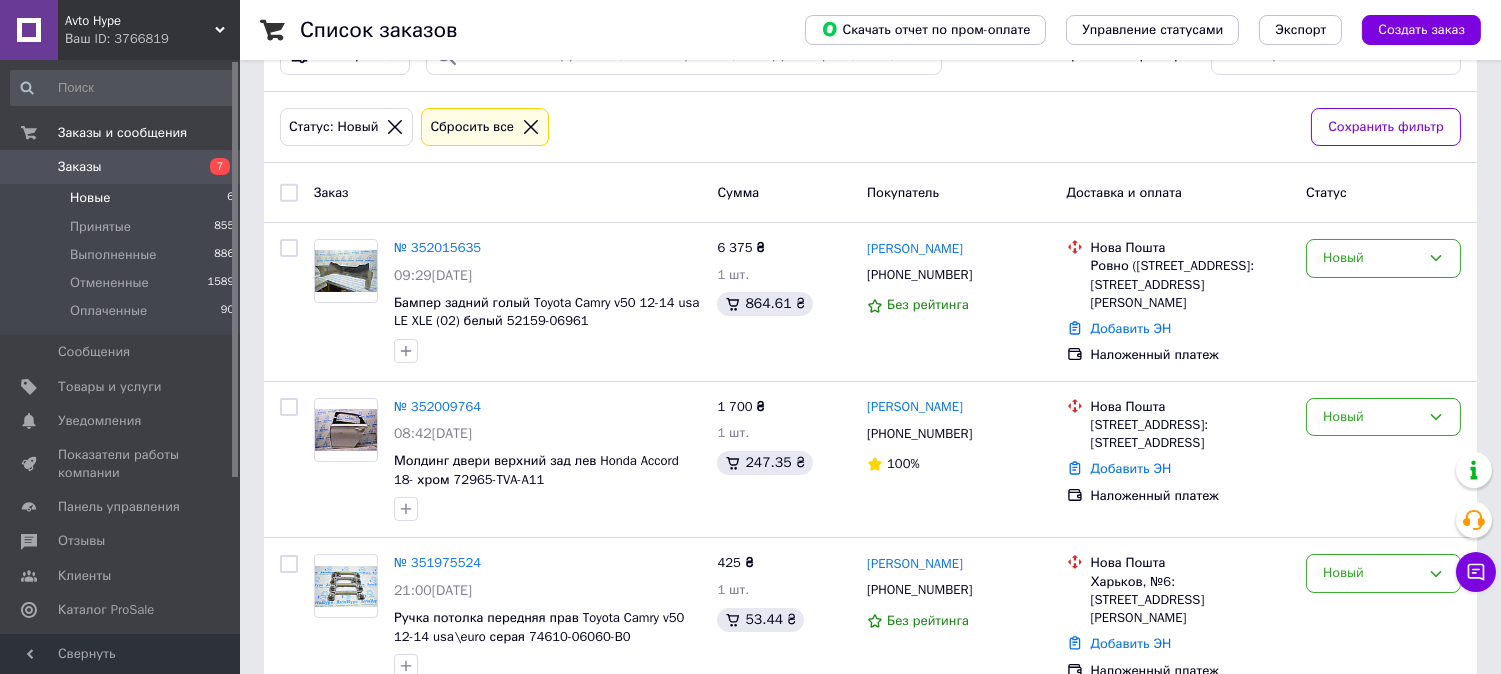 scroll, scrollTop: 41, scrollLeft: 0, axis: vertical 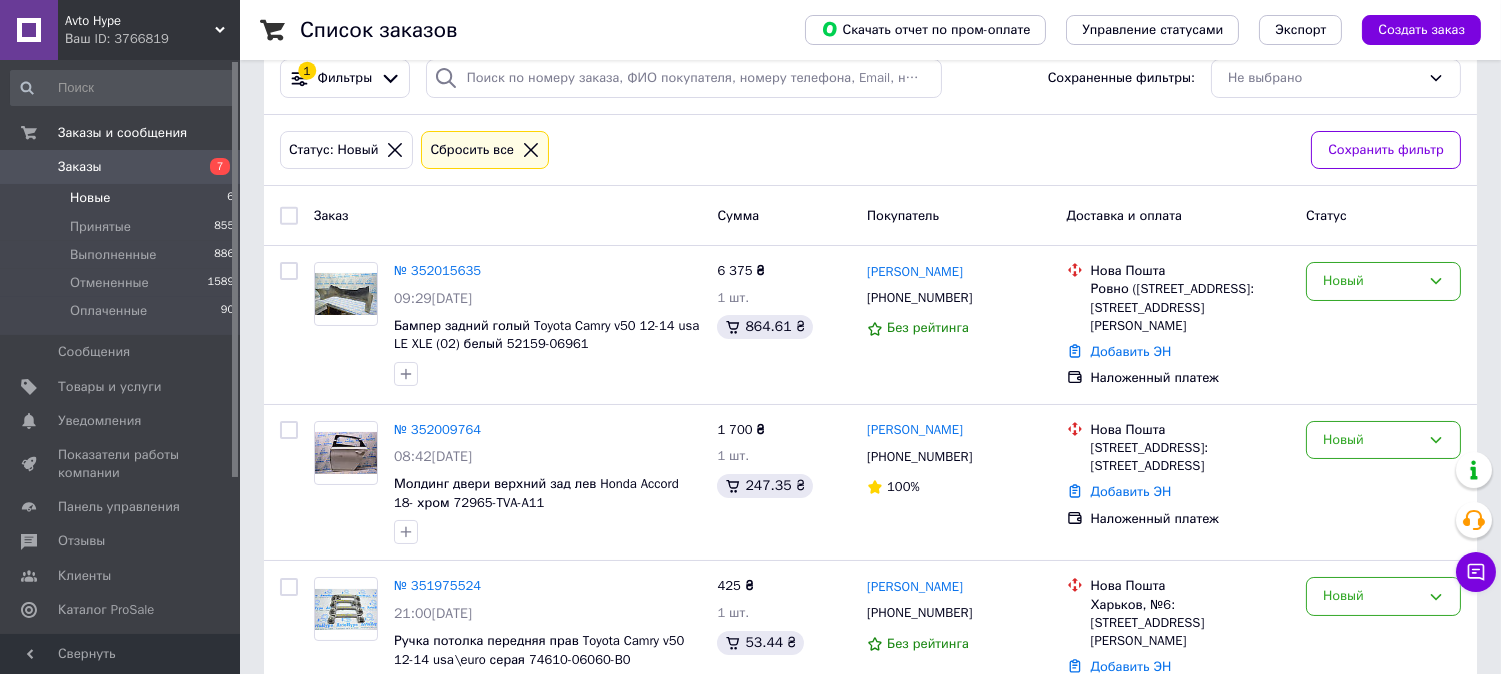 click on "Заказы" at bounding box center [121, 167] 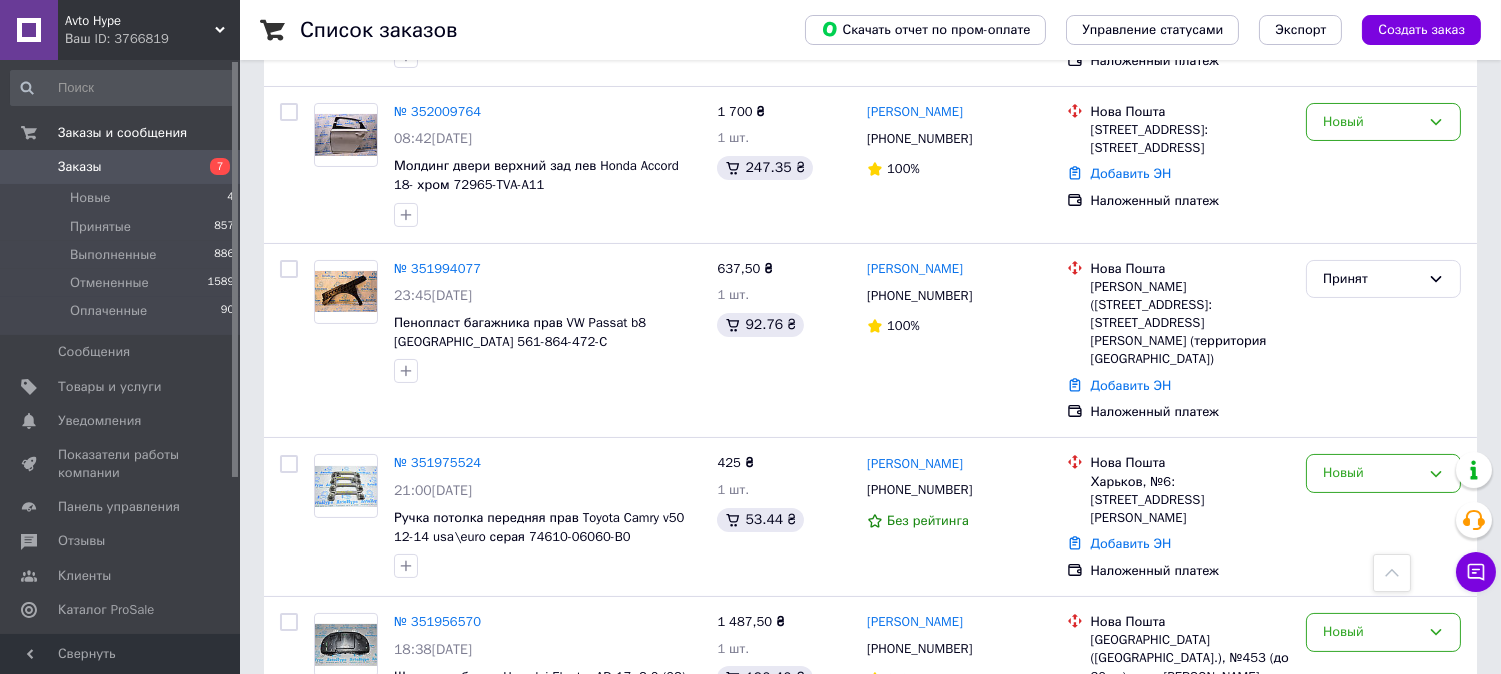 scroll, scrollTop: 0, scrollLeft: 0, axis: both 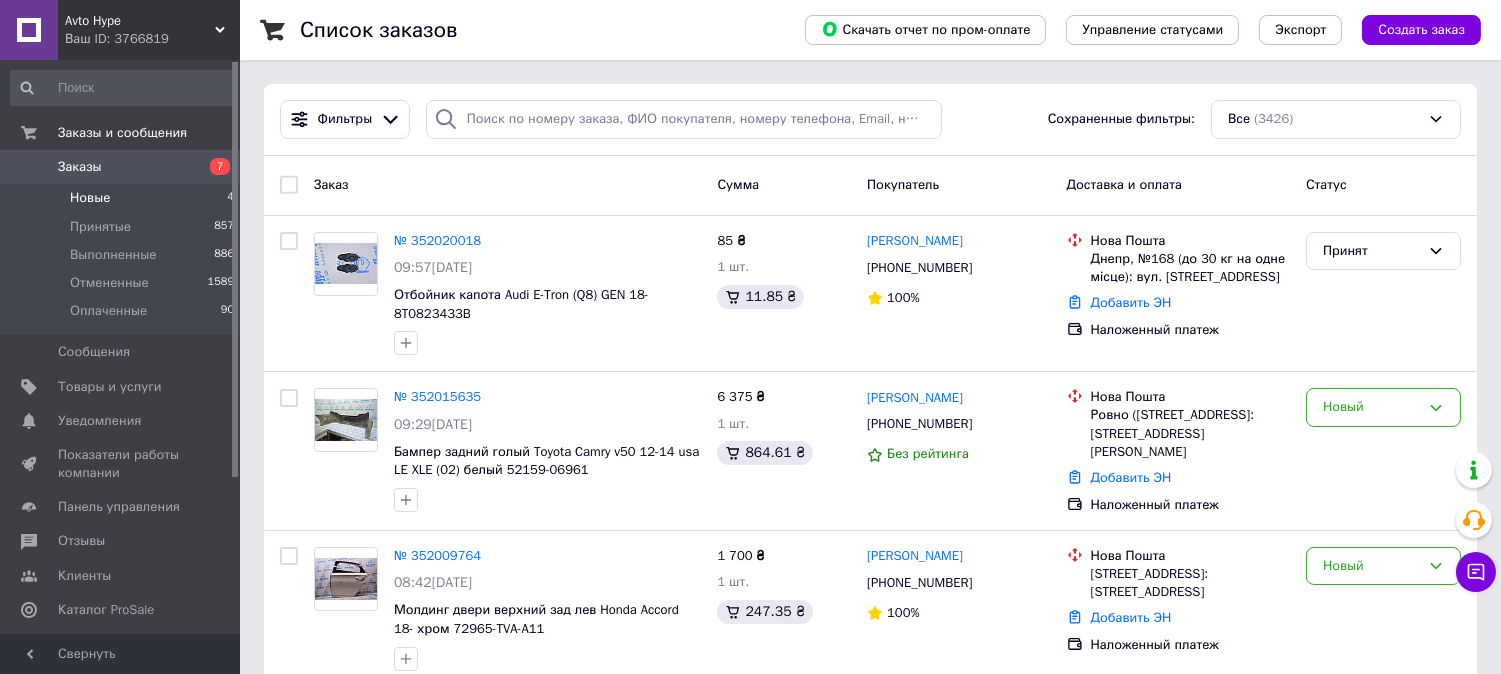 click on "Новые 4" at bounding box center (123, 198) 